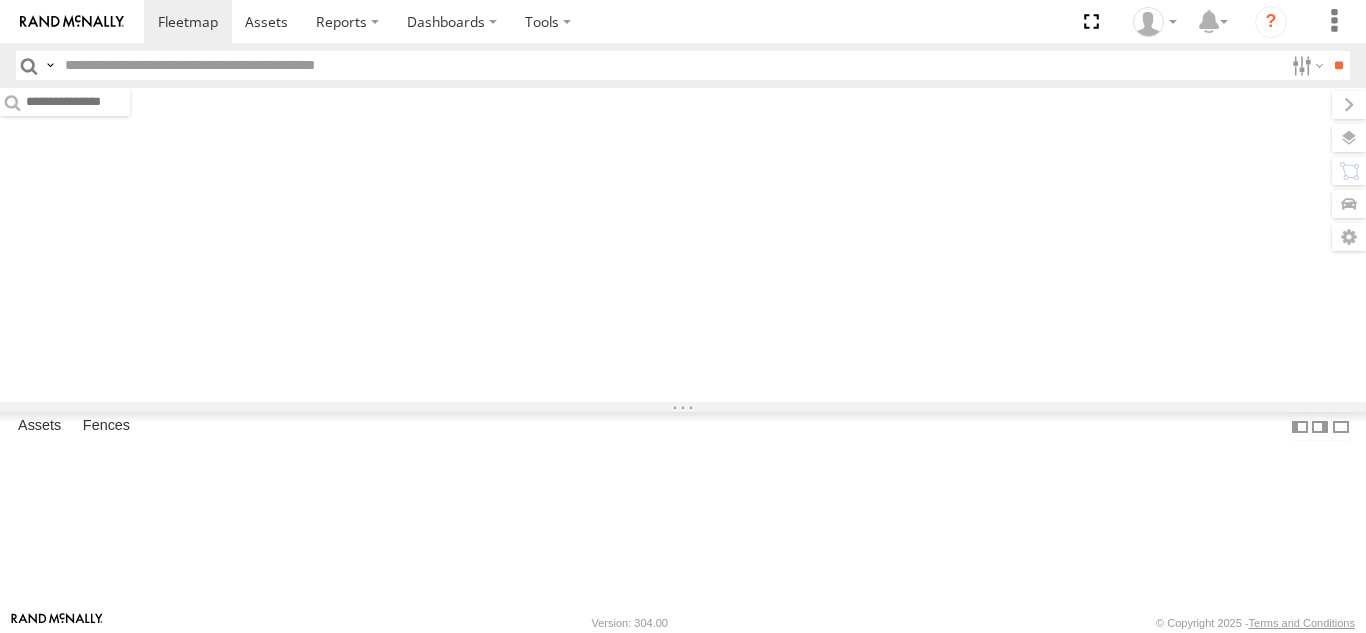 scroll, scrollTop: 0, scrollLeft: 0, axis: both 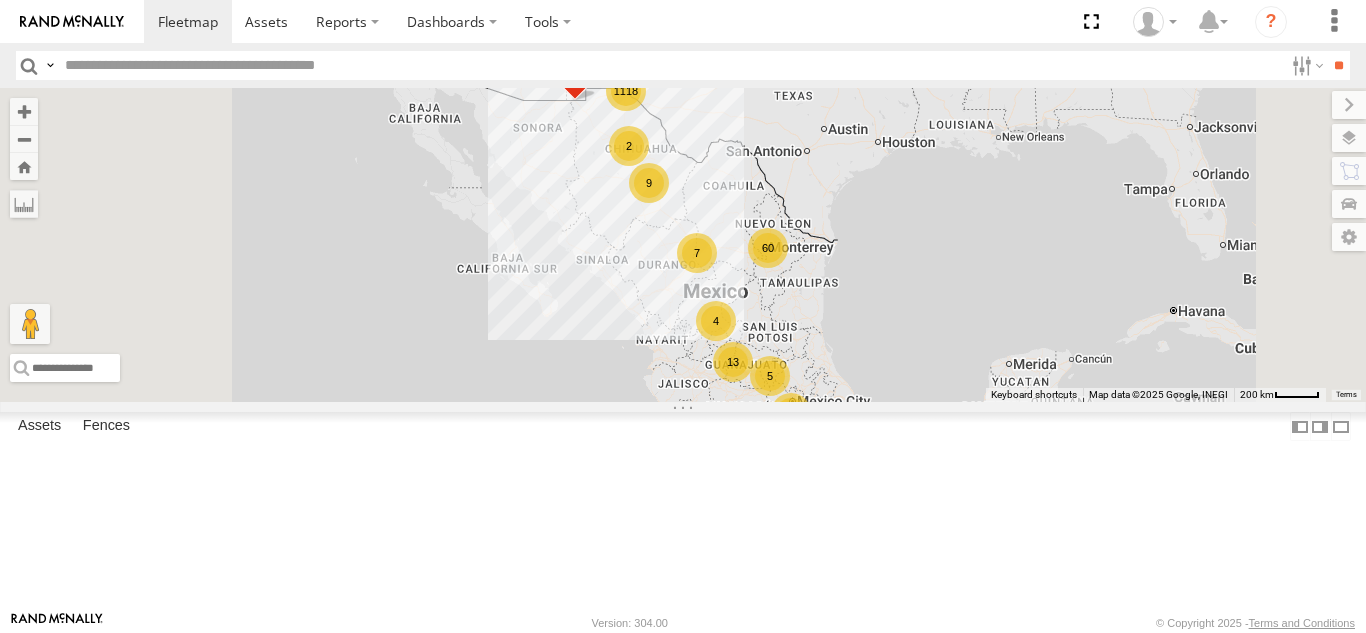 click on "[ALPHANUMERIC_ID]" at bounding box center (683, 245) 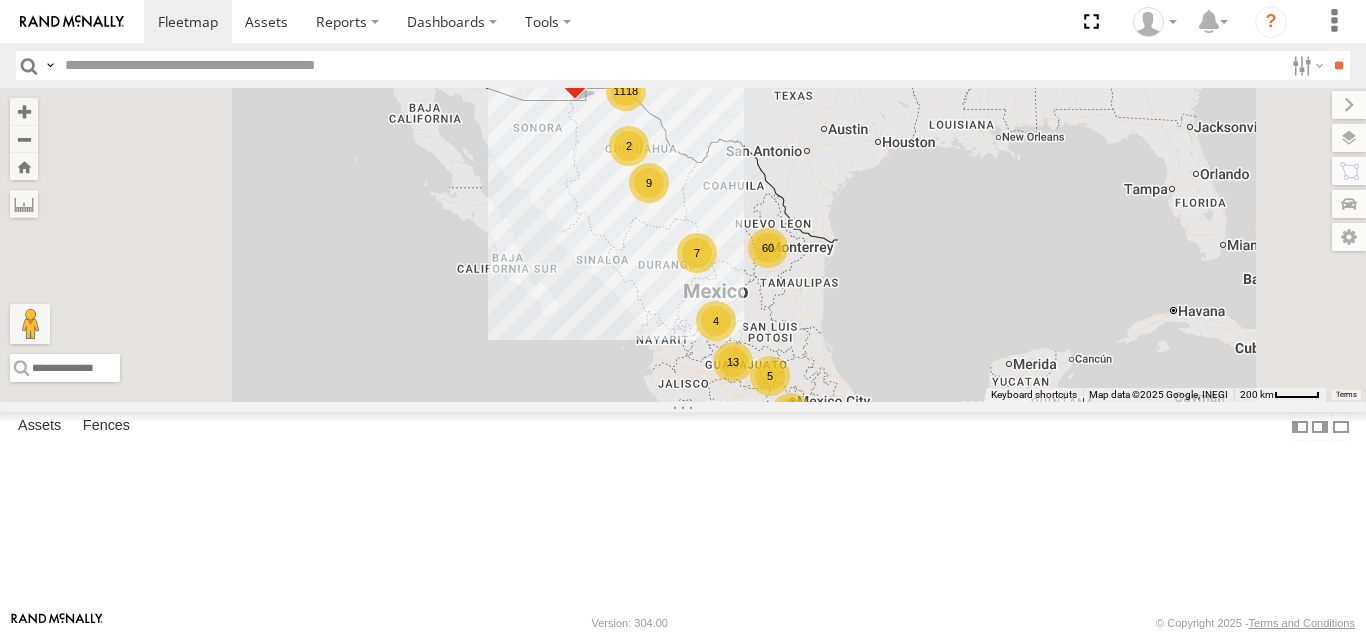 drag, startPoint x: 1353, startPoint y: 142, endPoint x: 1356, endPoint y: 131, distance: 11.401754 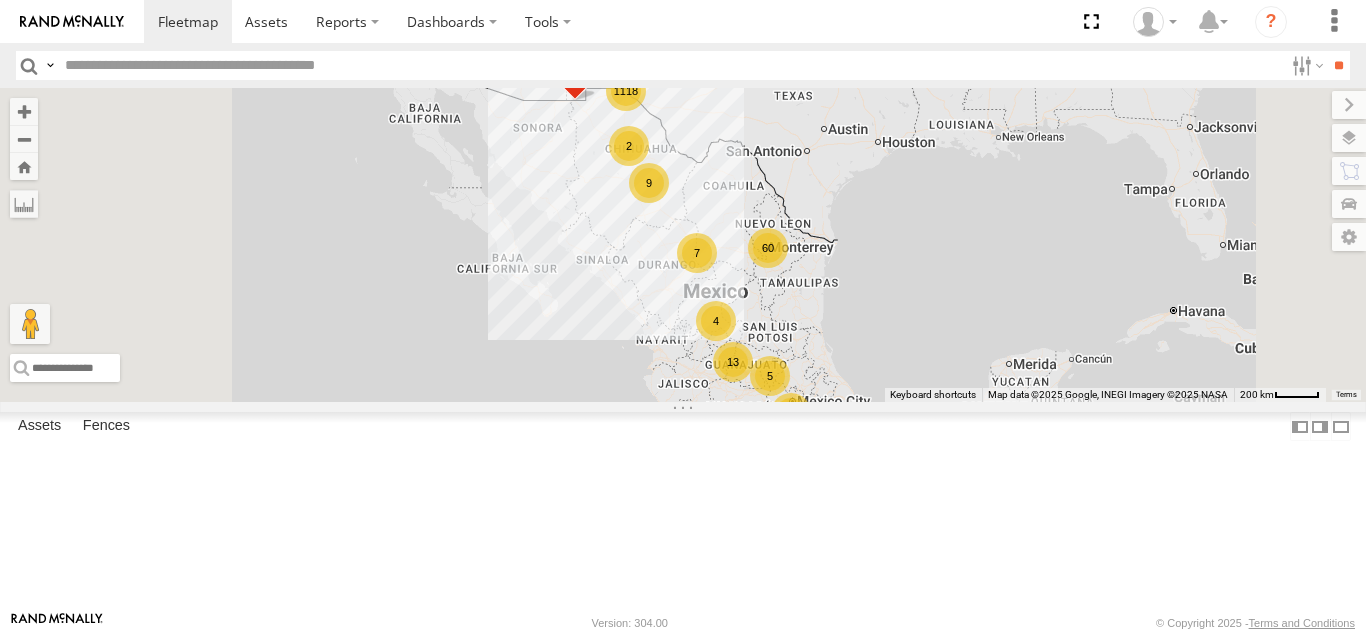 click on "Basemaps" at bounding box center (0, 0) 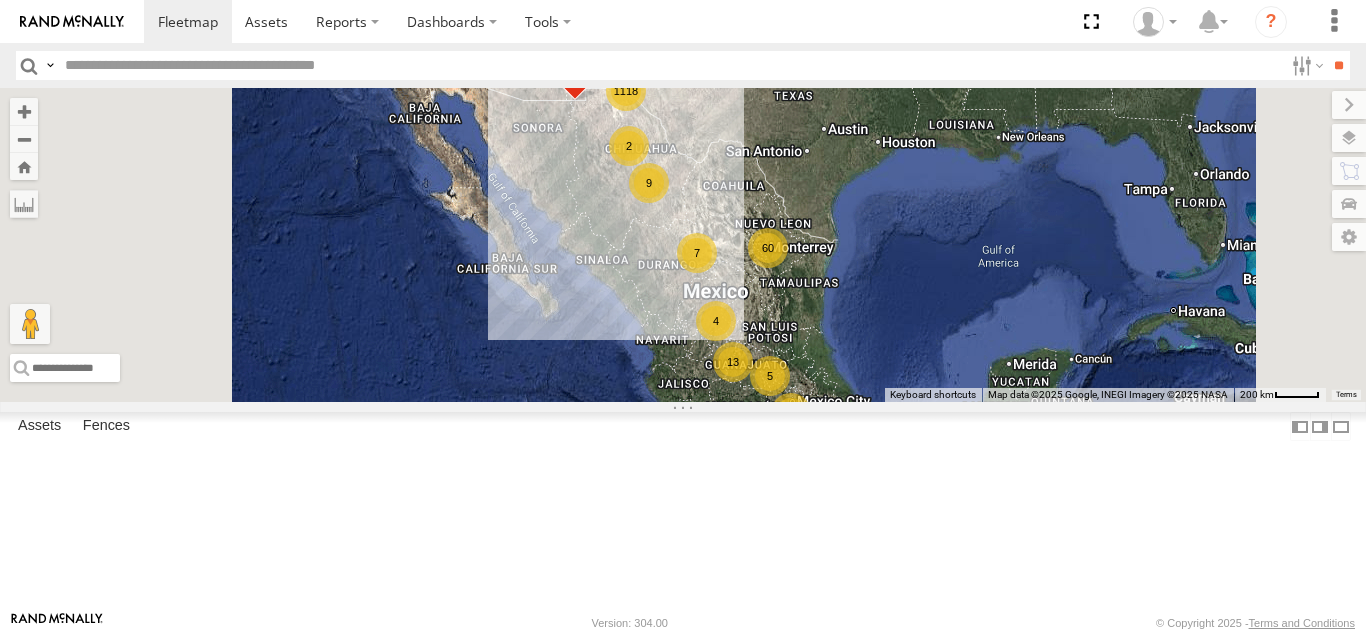 click on "Basemaps" at bounding box center (0, 0) 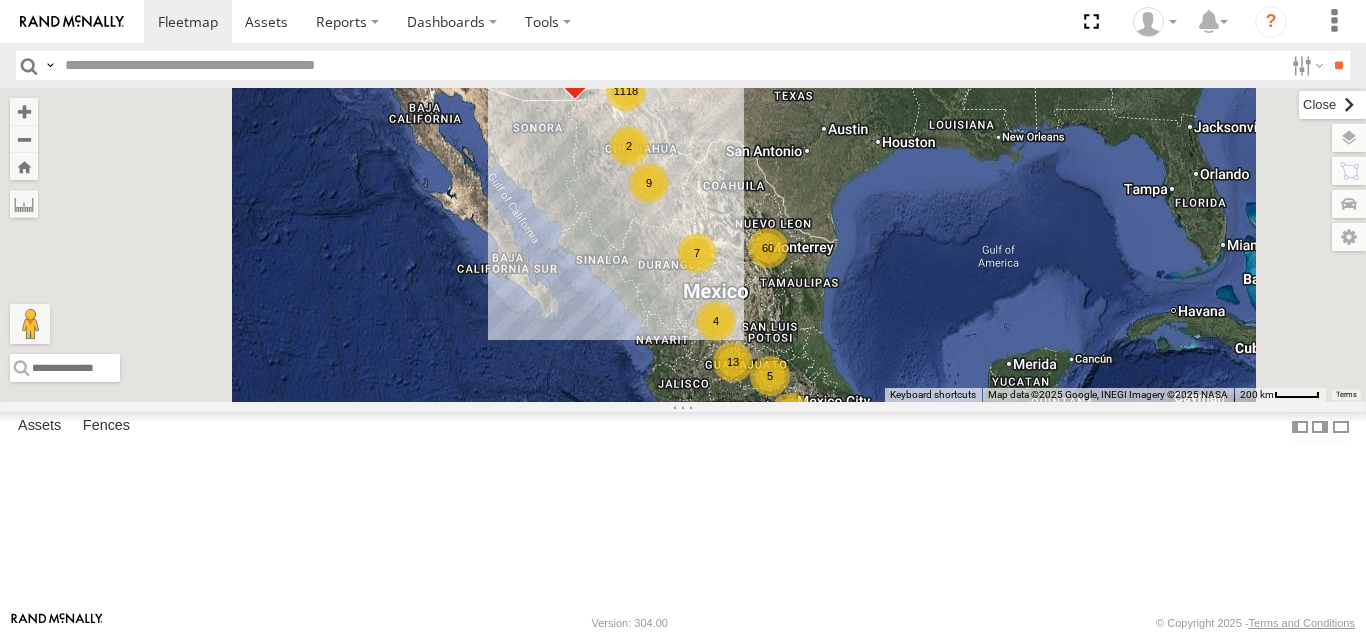drag, startPoint x: 1101, startPoint y: 107, endPoint x: 1051, endPoint y: 106, distance: 50.01 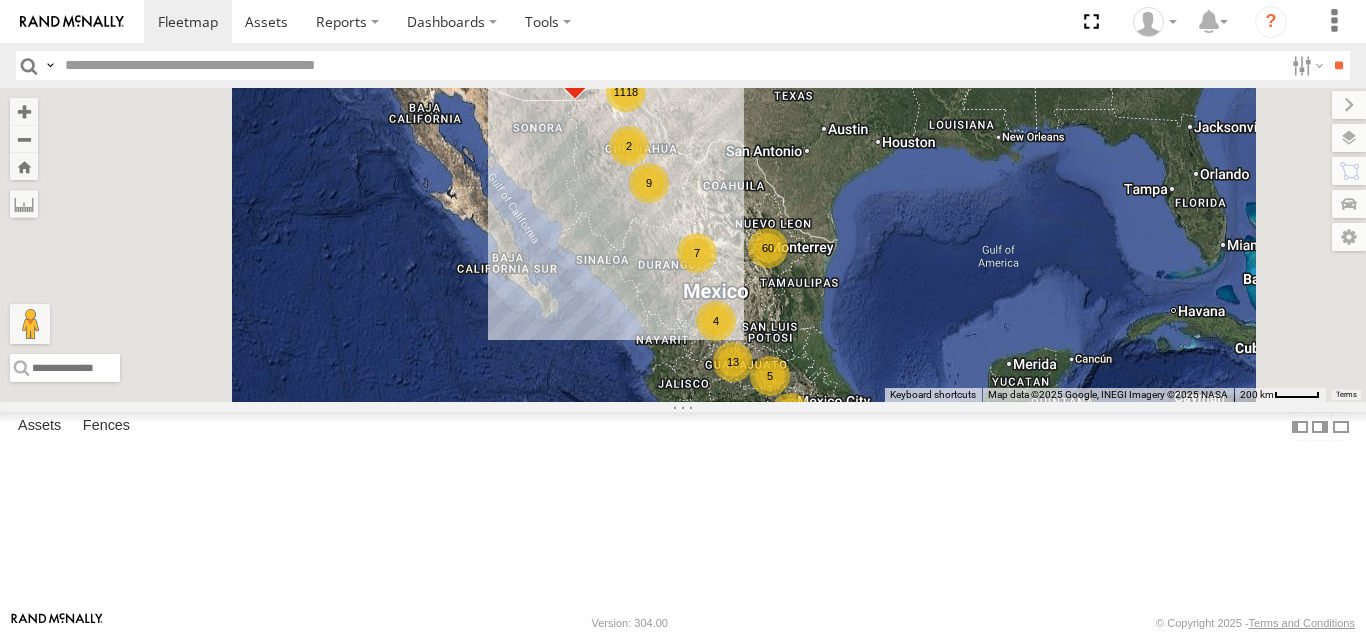 click at bounding box center [670, 65] 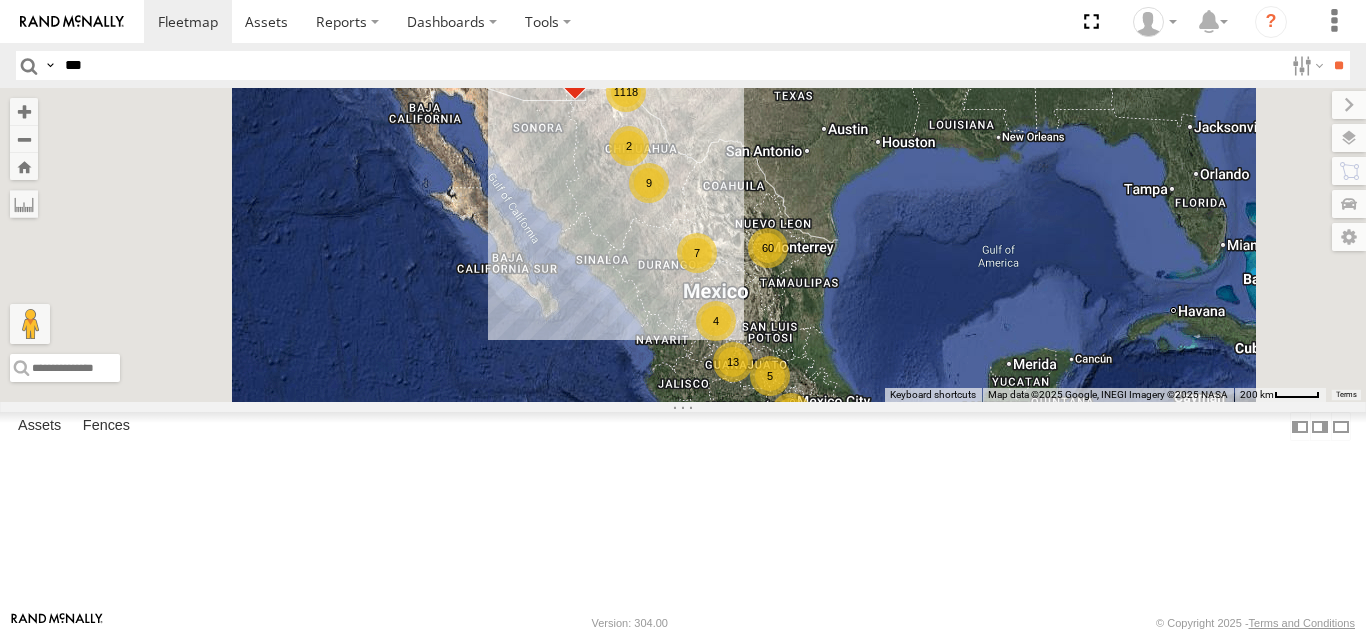 click on "**" at bounding box center (1338, 65) 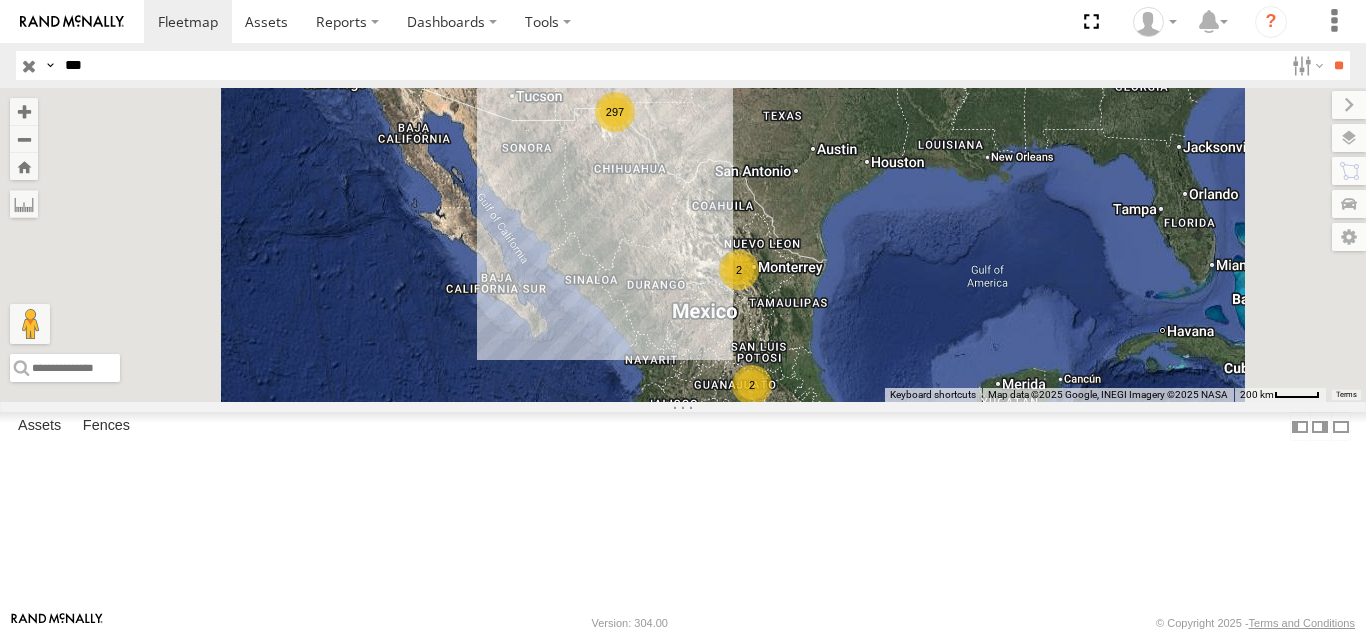 scroll, scrollTop: 11900, scrollLeft: 0, axis: vertical 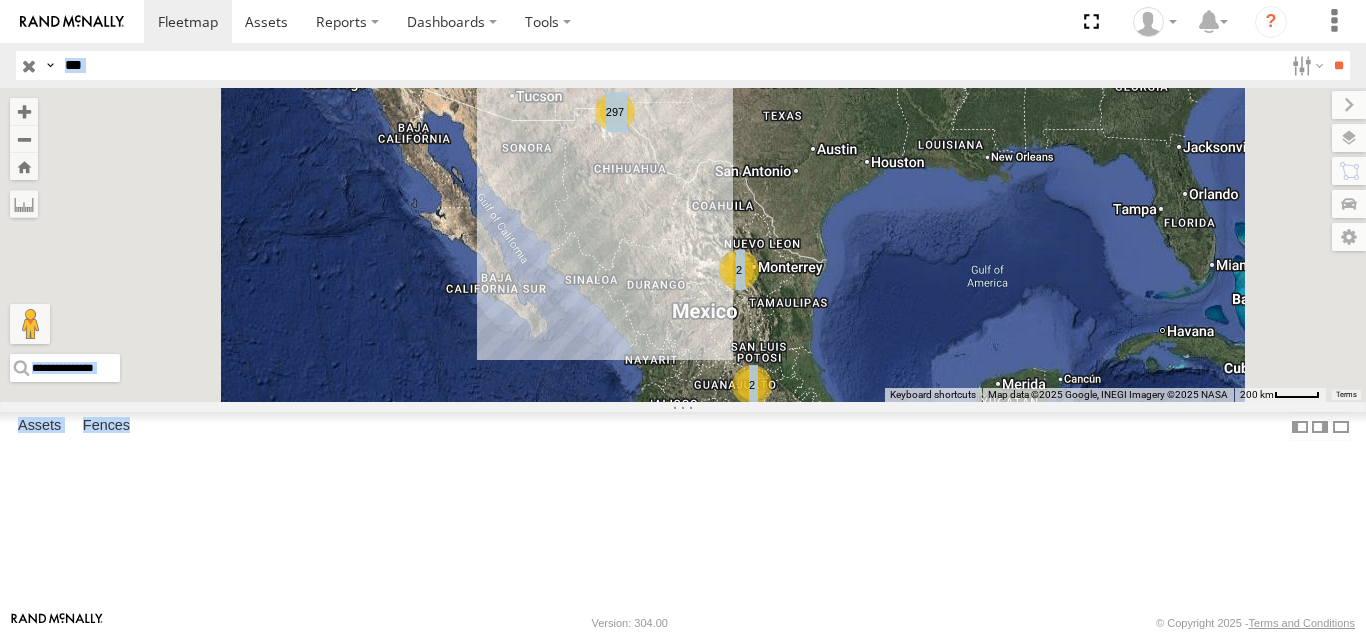 drag, startPoint x: 491, startPoint y: 467, endPoint x: 504, endPoint y: 67, distance: 400.21118 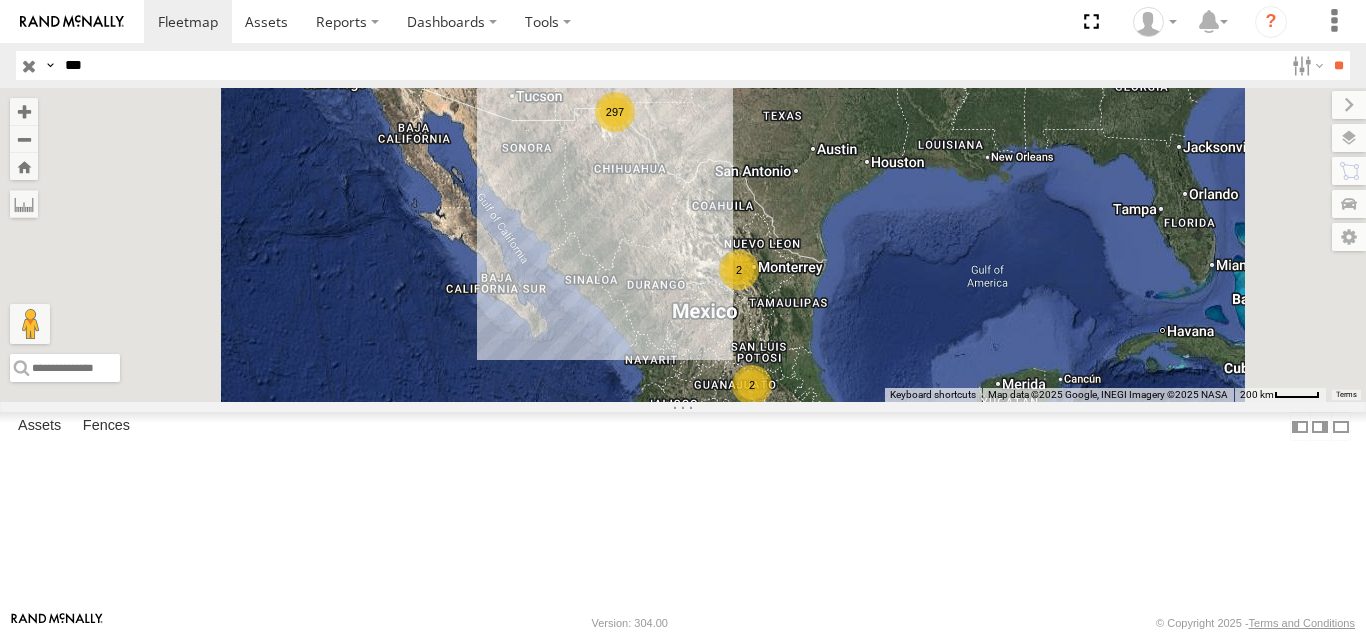 click at bounding box center [0, 0] 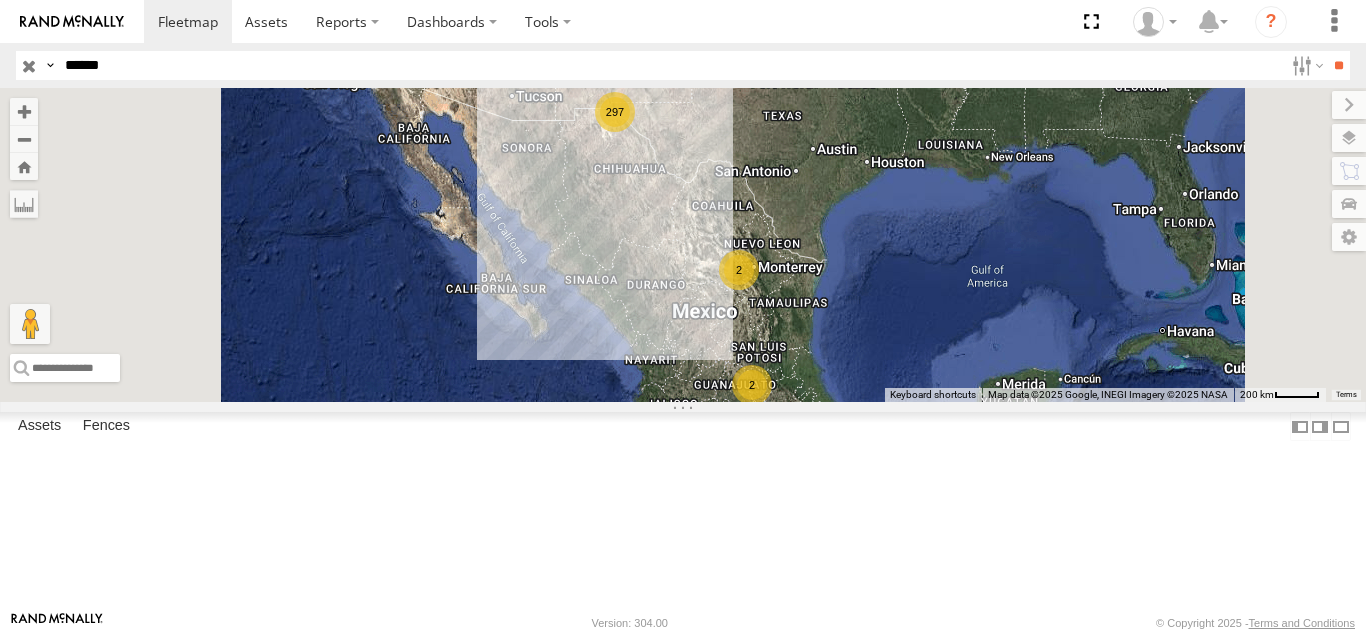 click on "**" at bounding box center (1338, 65) 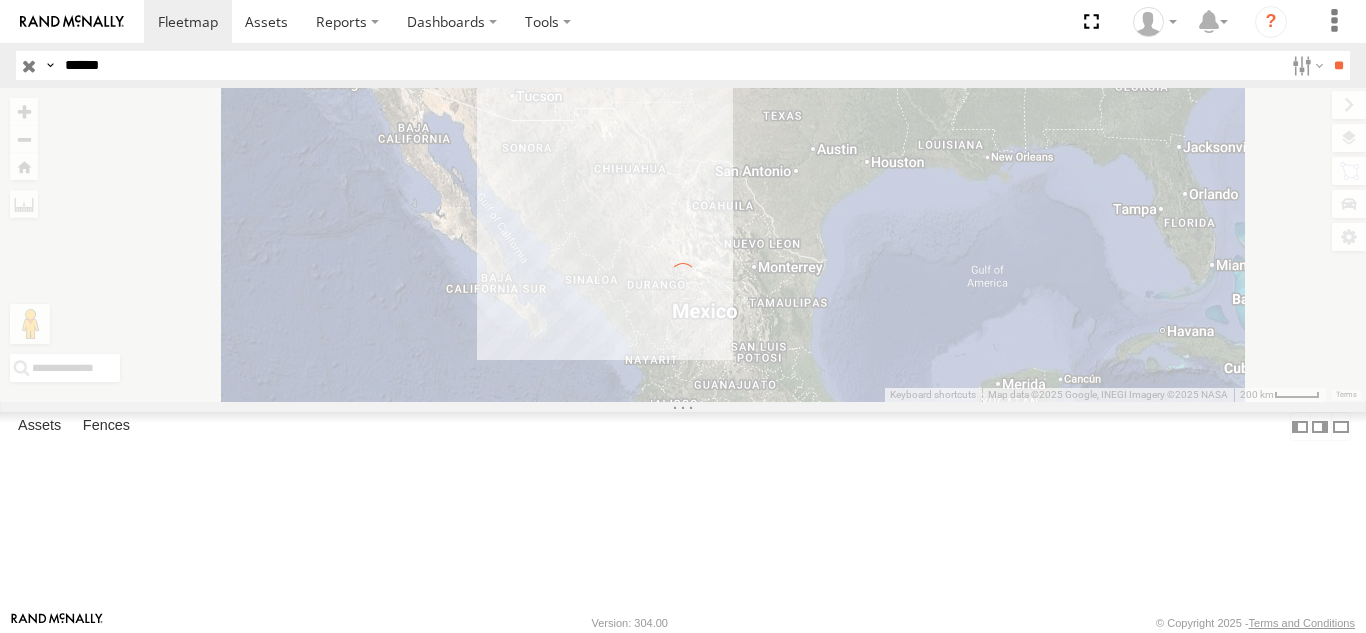 scroll, scrollTop: 0, scrollLeft: 0, axis: both 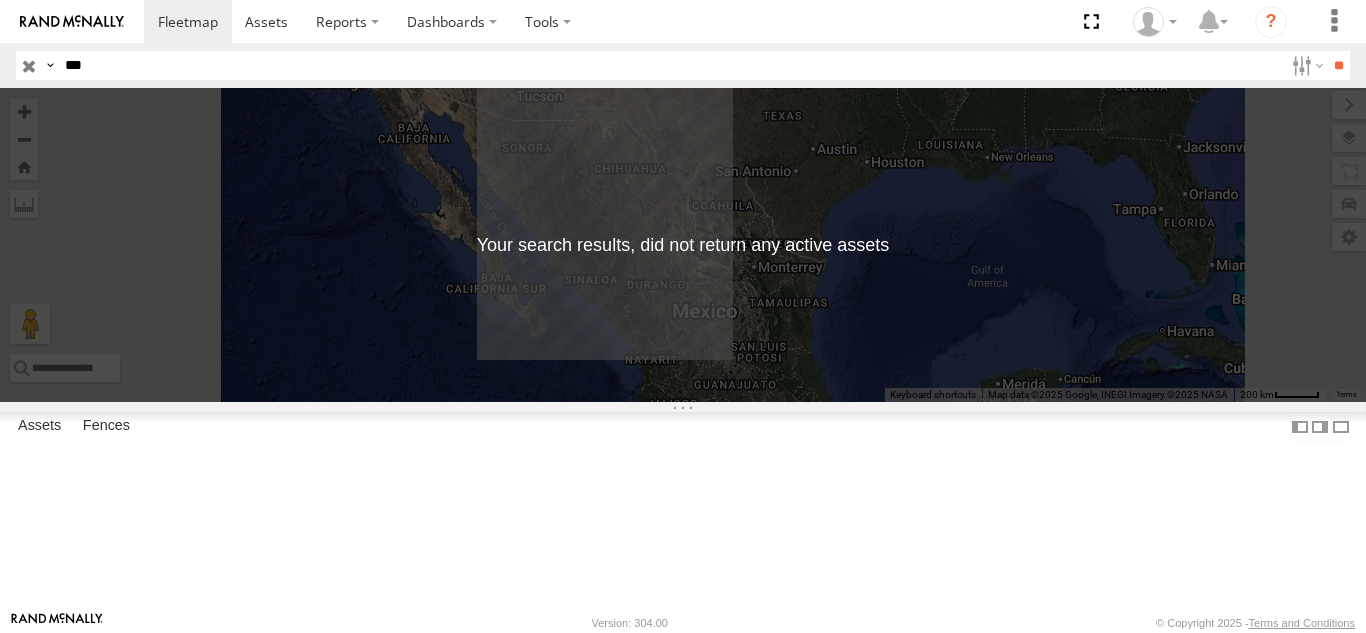 click on "**" at bounding box center [1338, 65] 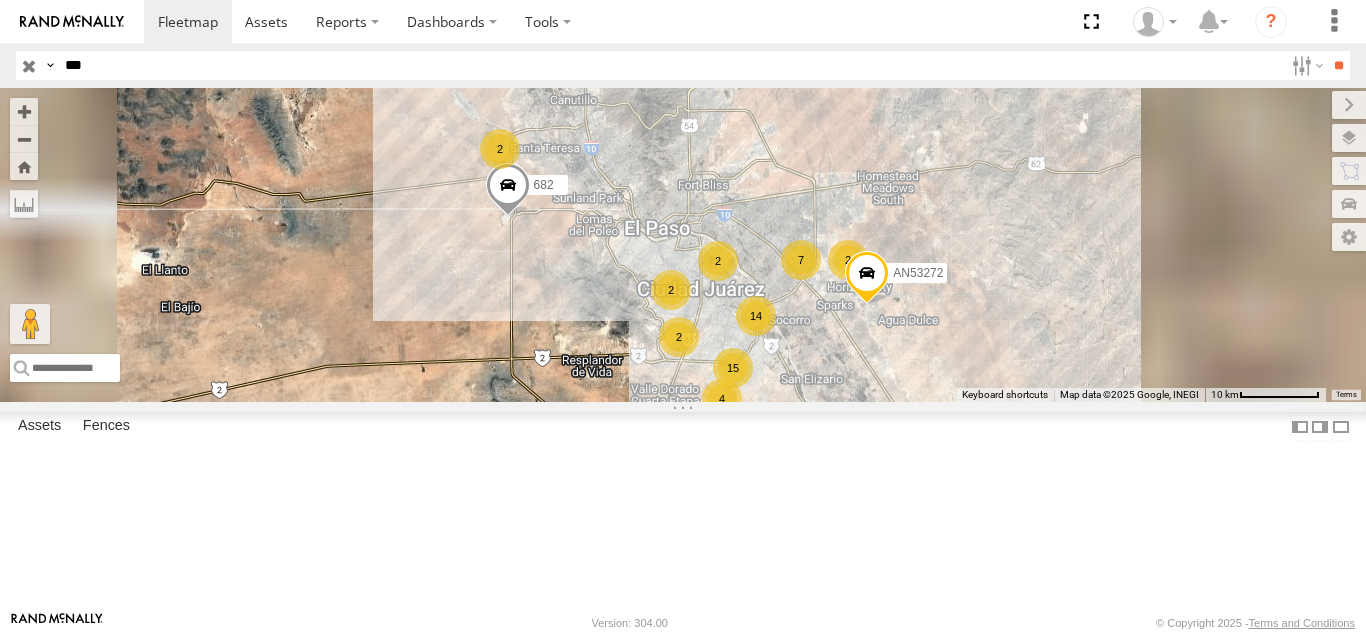 click on "682" at bounding box center (0, 0) 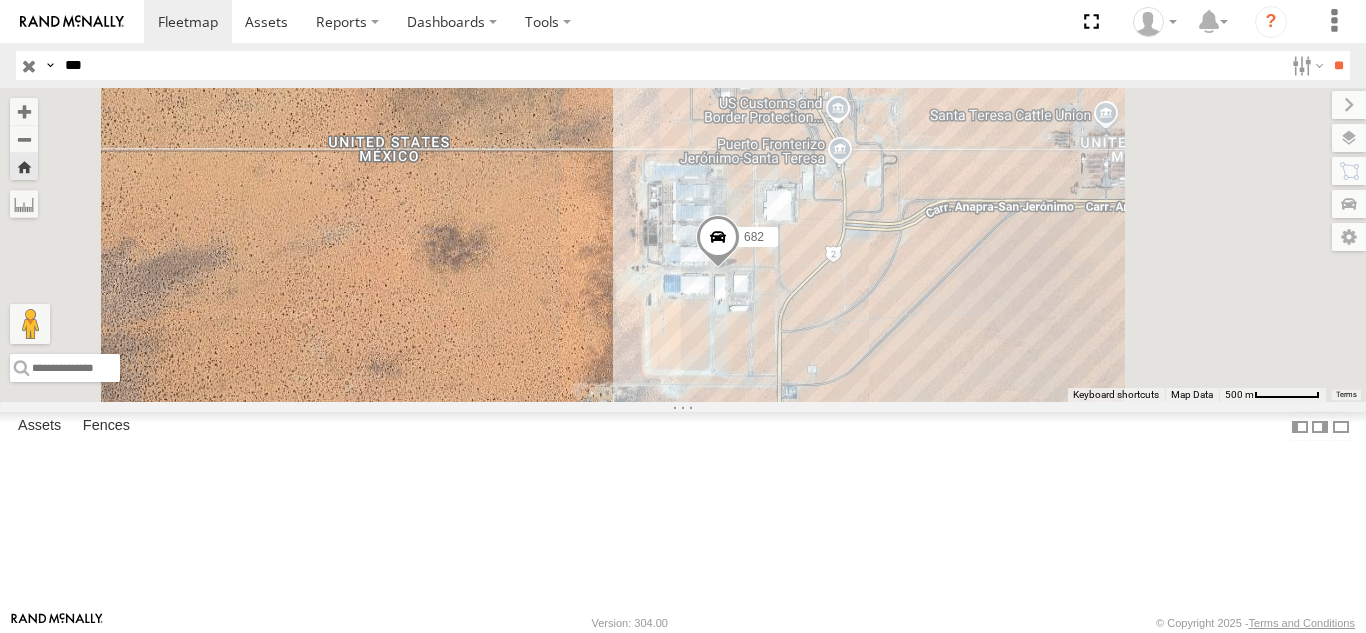 click on "***" at bounding box center [670, 65] 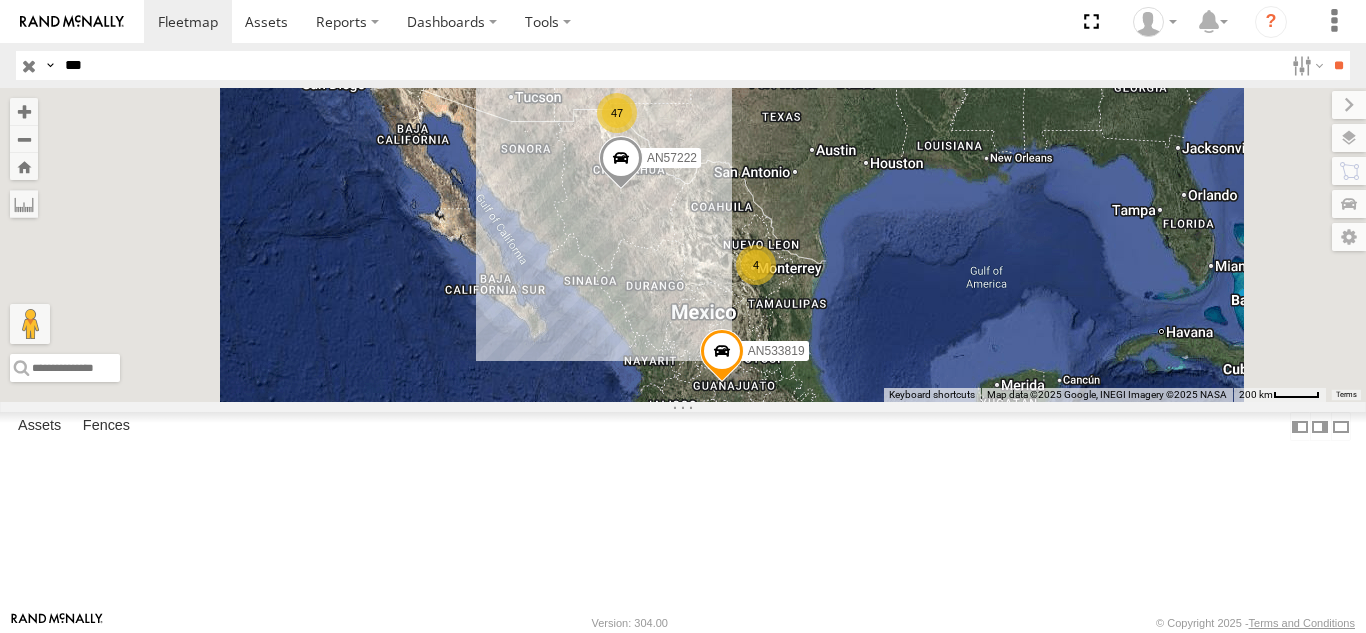 scroll, scrollTop: 100, scrollLeft: 0, axis: vertical 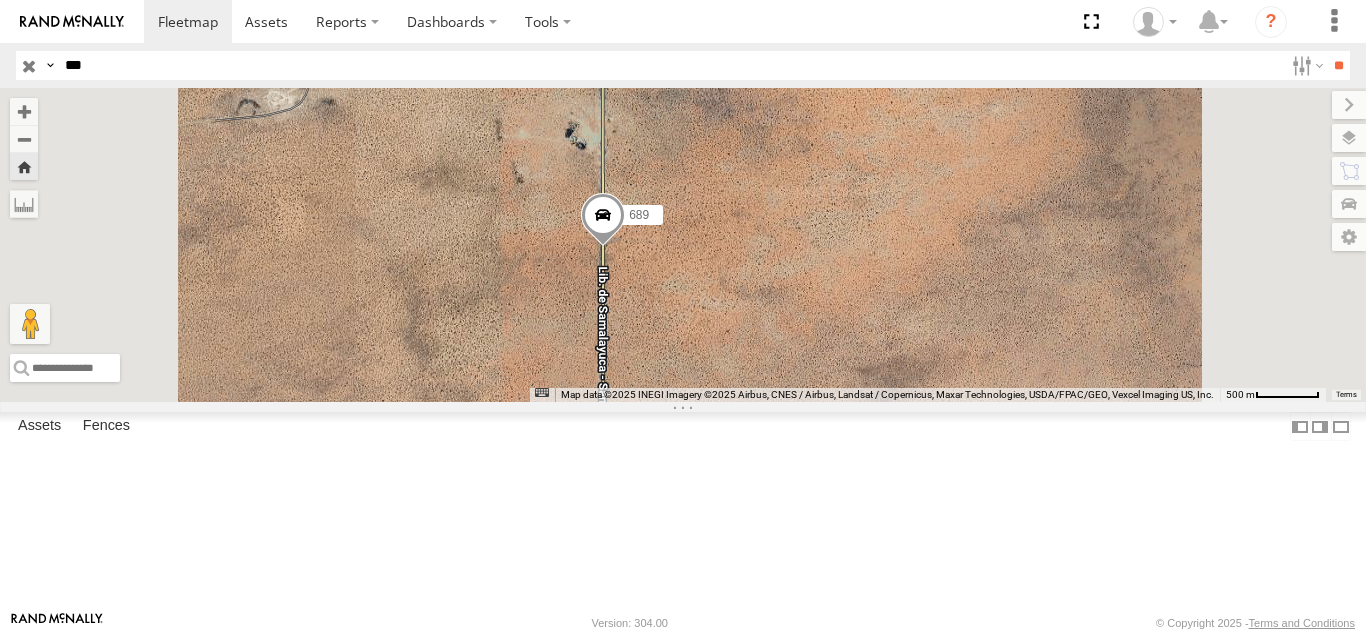 click on "***" at bounding box center (670, 65) 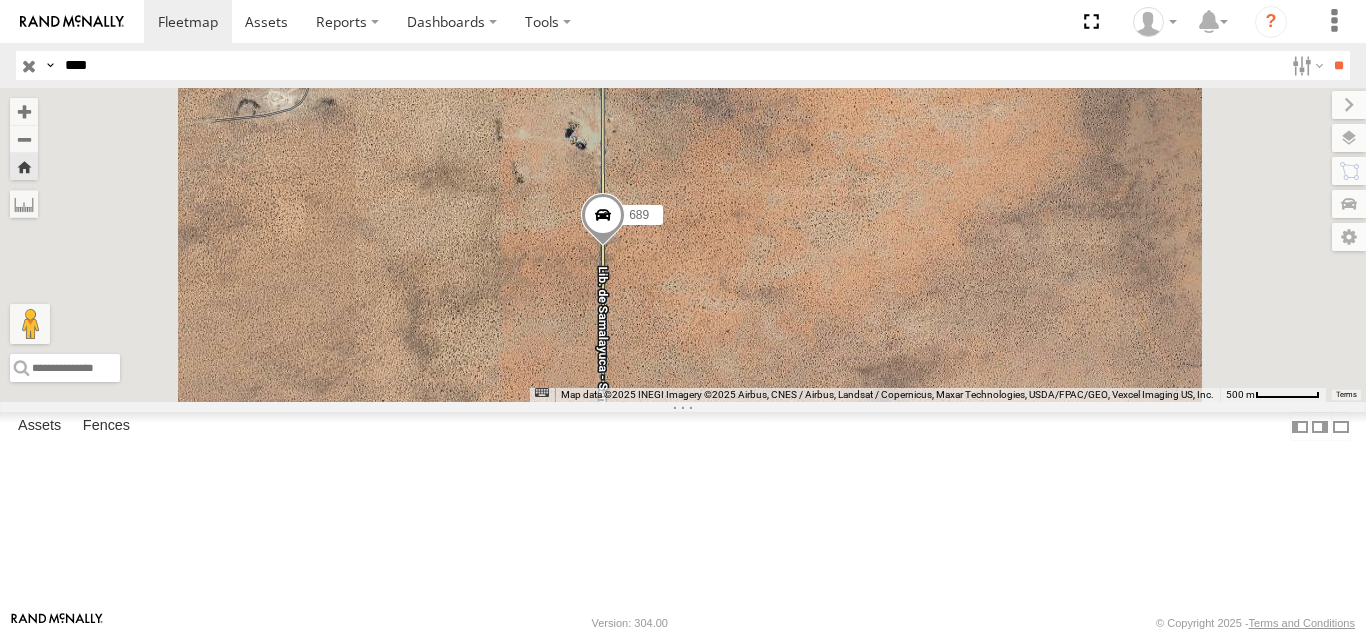 click on "**" at bounding box center (1338, 65) 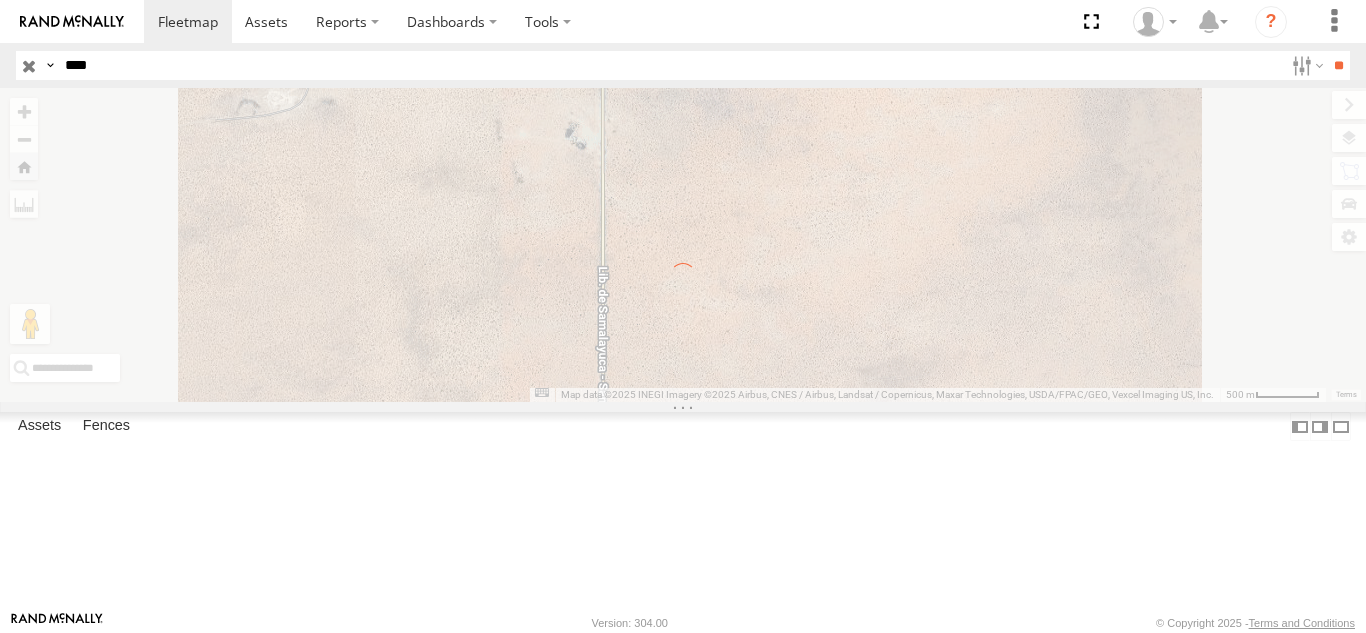 scroll, scrollTop: 0, scrollLeft: 0, axis: both 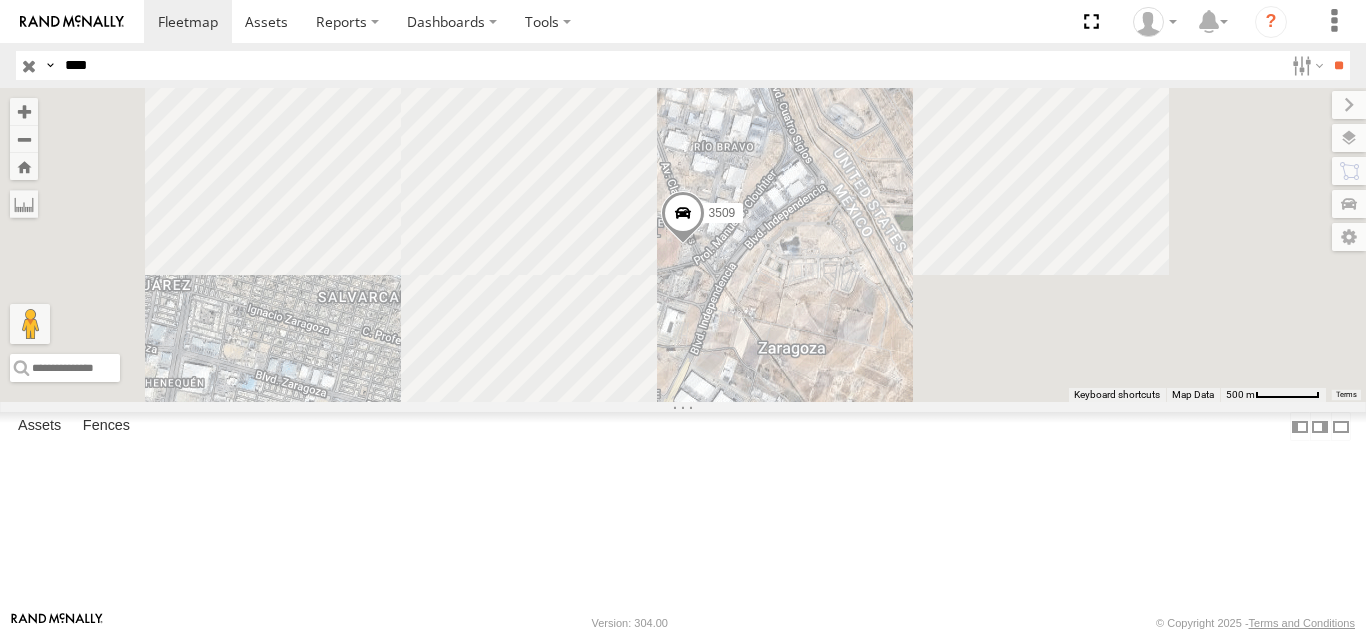 click on "3509" at bounding box center (0, 0) 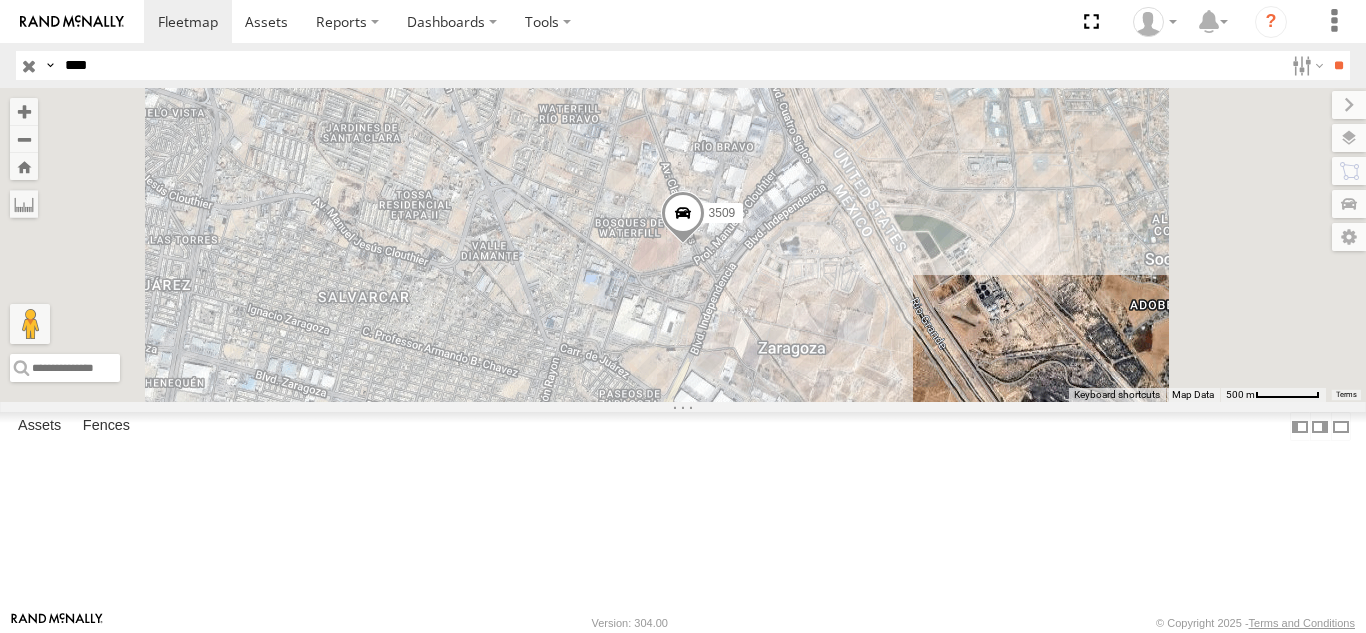 click on "****" at bounding box center [670, 65] 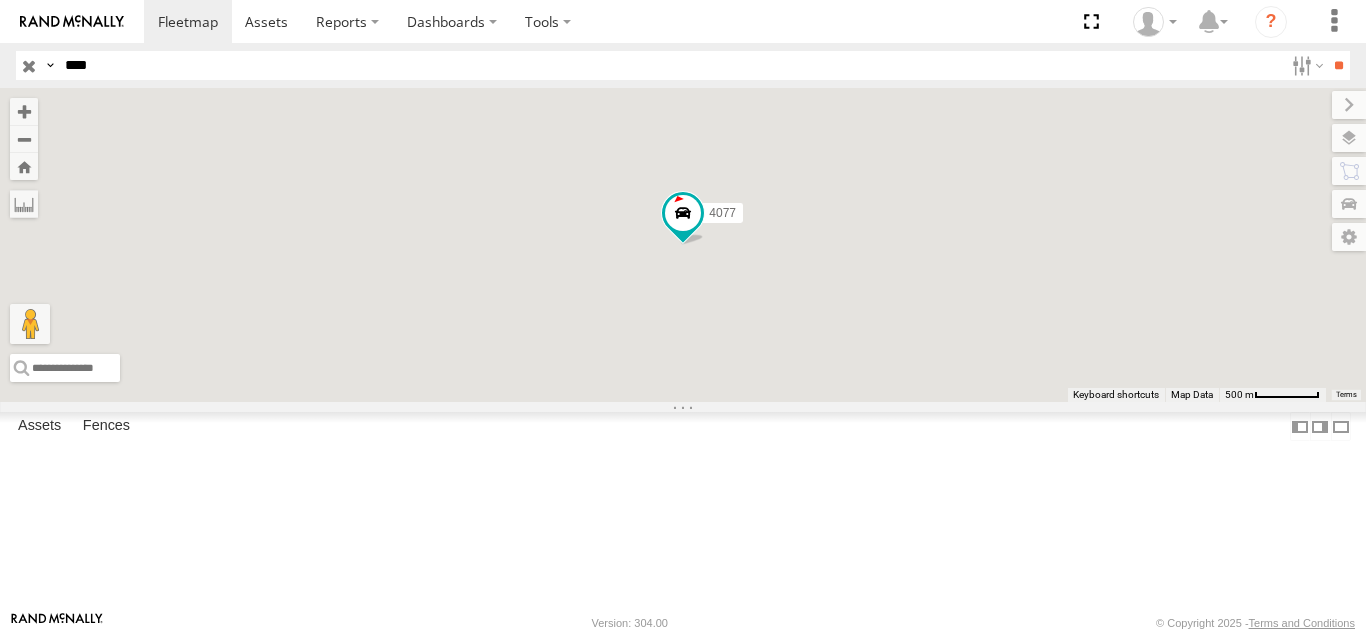 click on "FOXCONN" at bounding box center [0, 0] 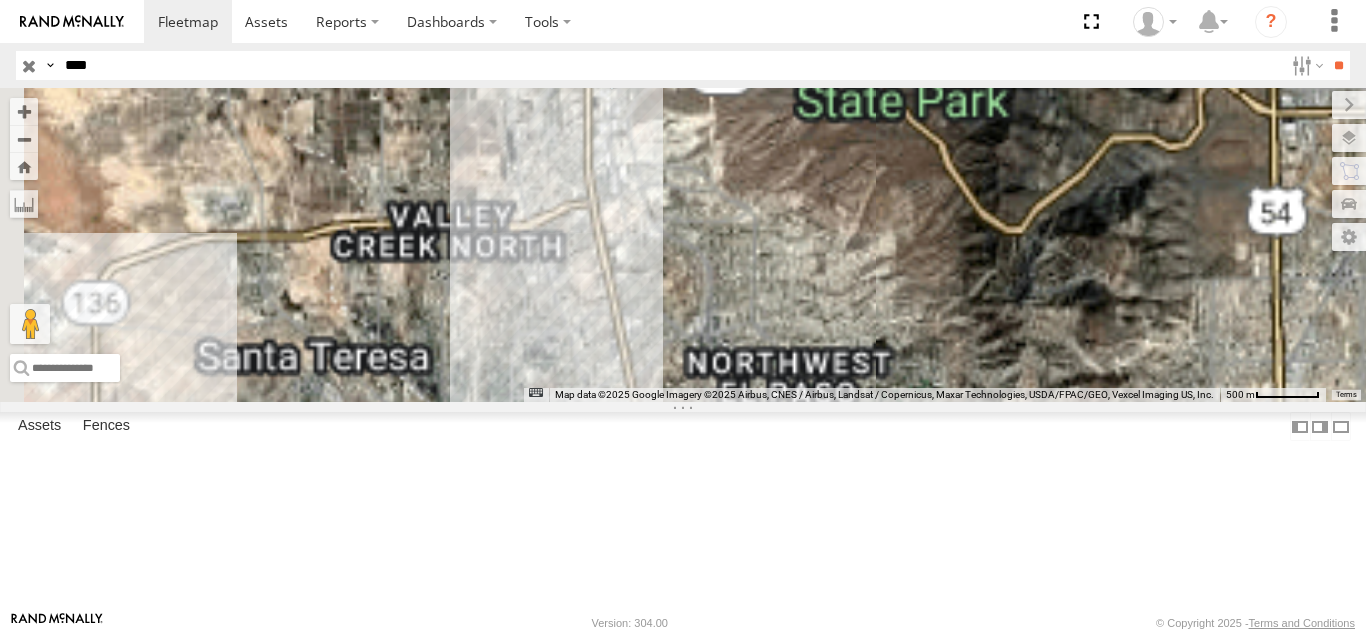 click on "****" at bounding box center (670, 65) 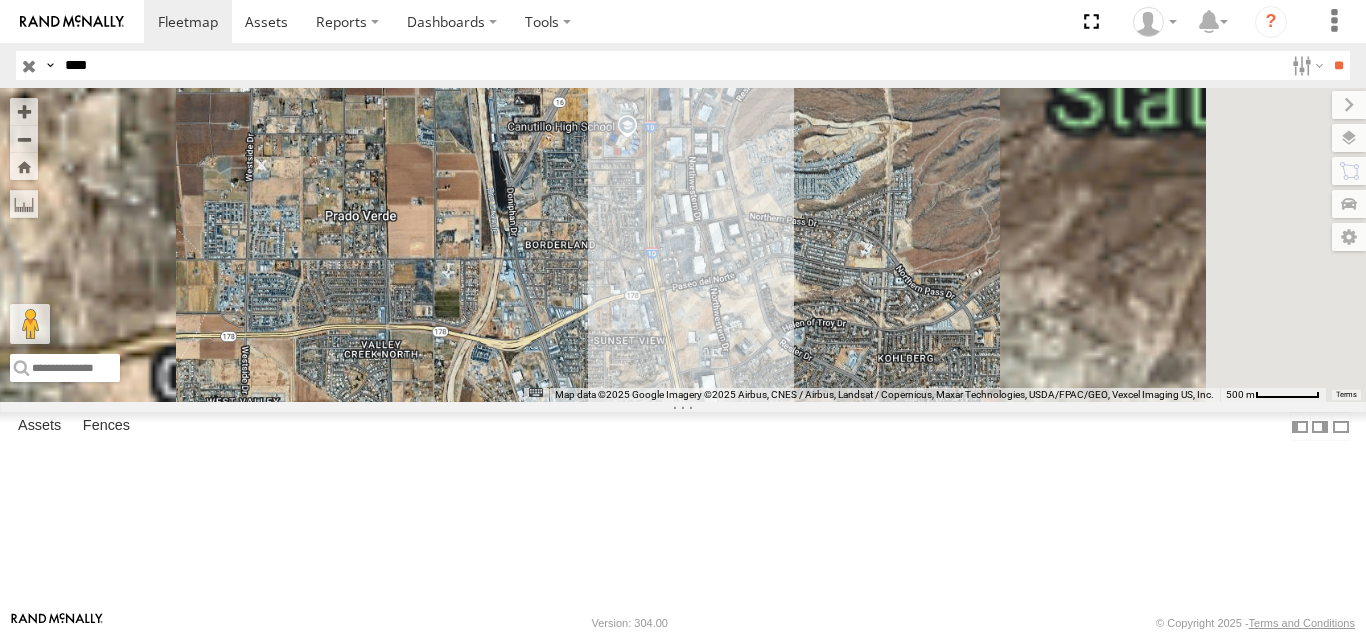click on "****" at bounding box center [670, 65] 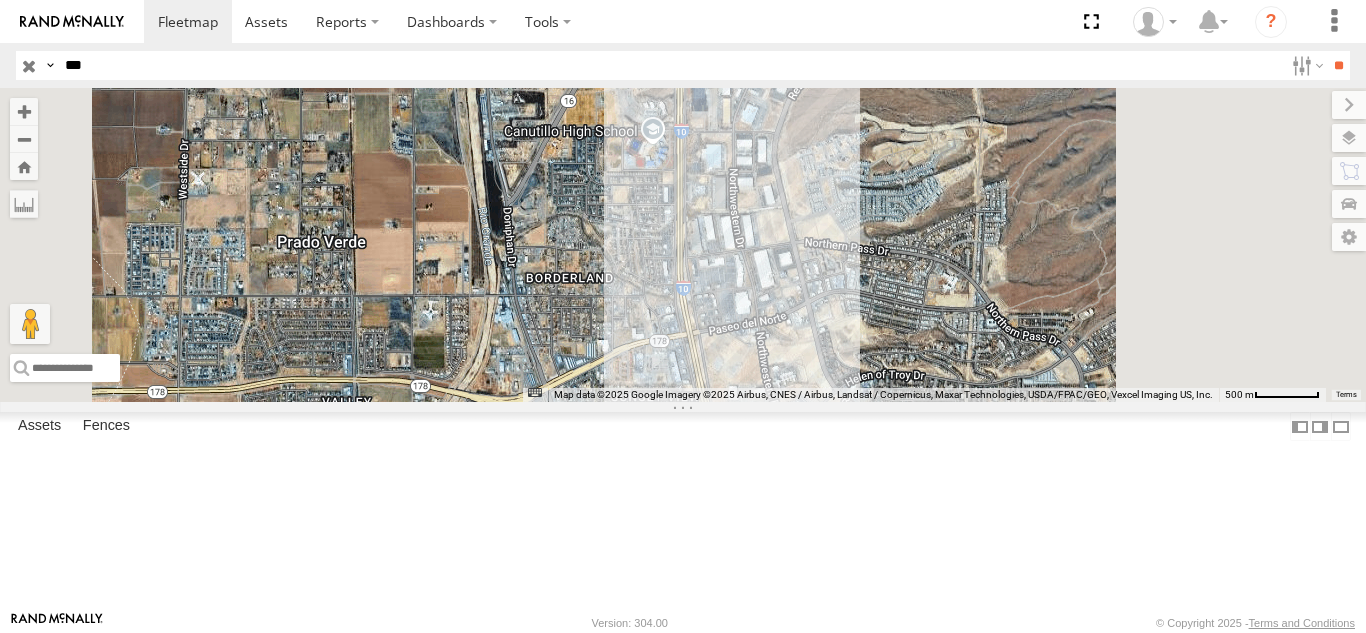 click on "**" at bounding box center [1338, 65] 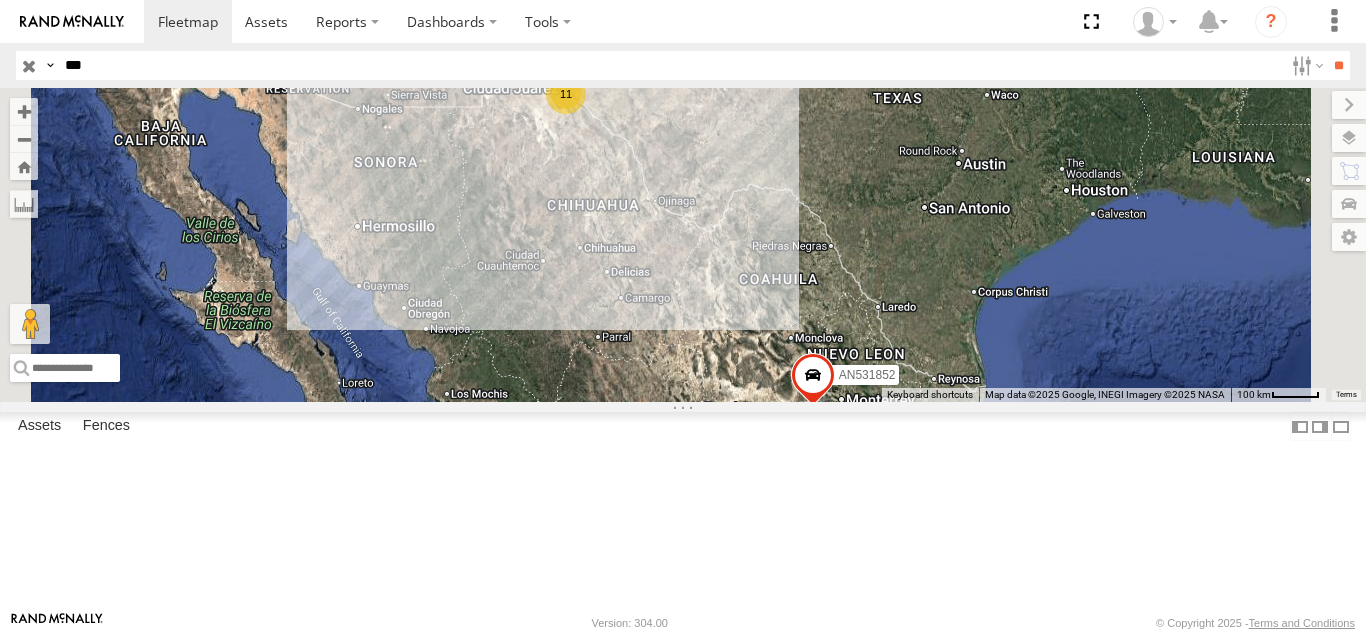 click on "FOXCONN" at bounding box center [0, 0] 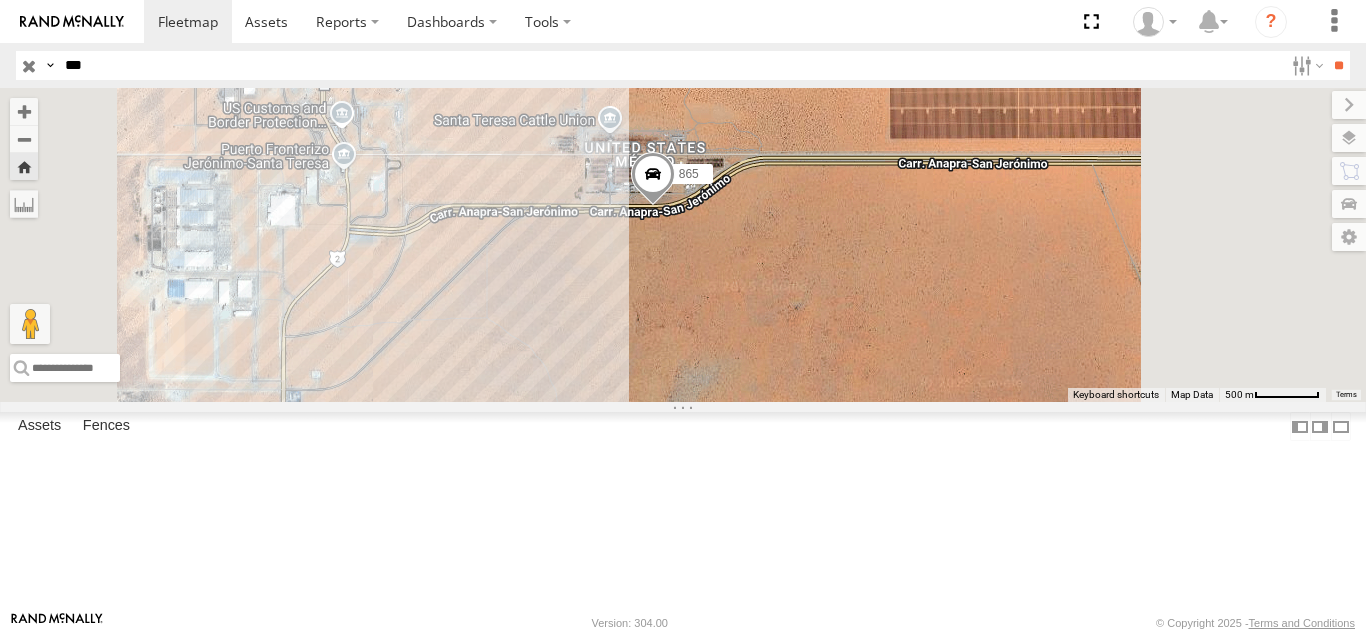 click on "***" at bounding box center (670, 65) 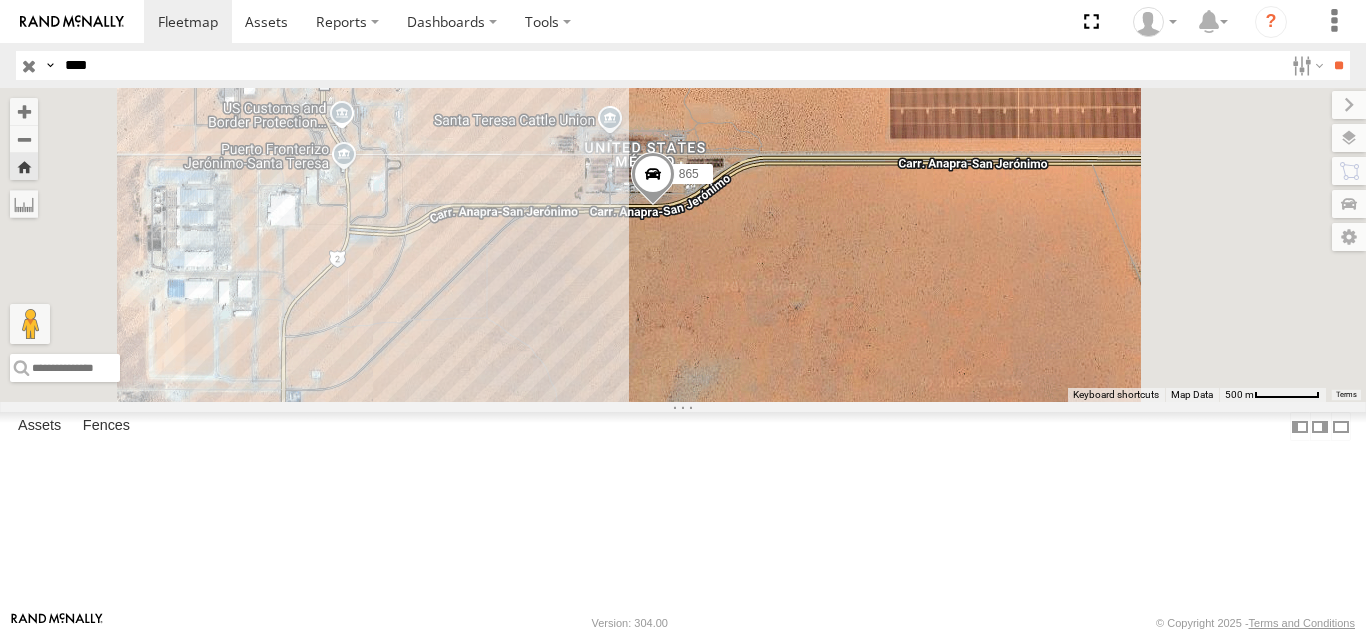 click on "**" at bounding box center [1338, 65] 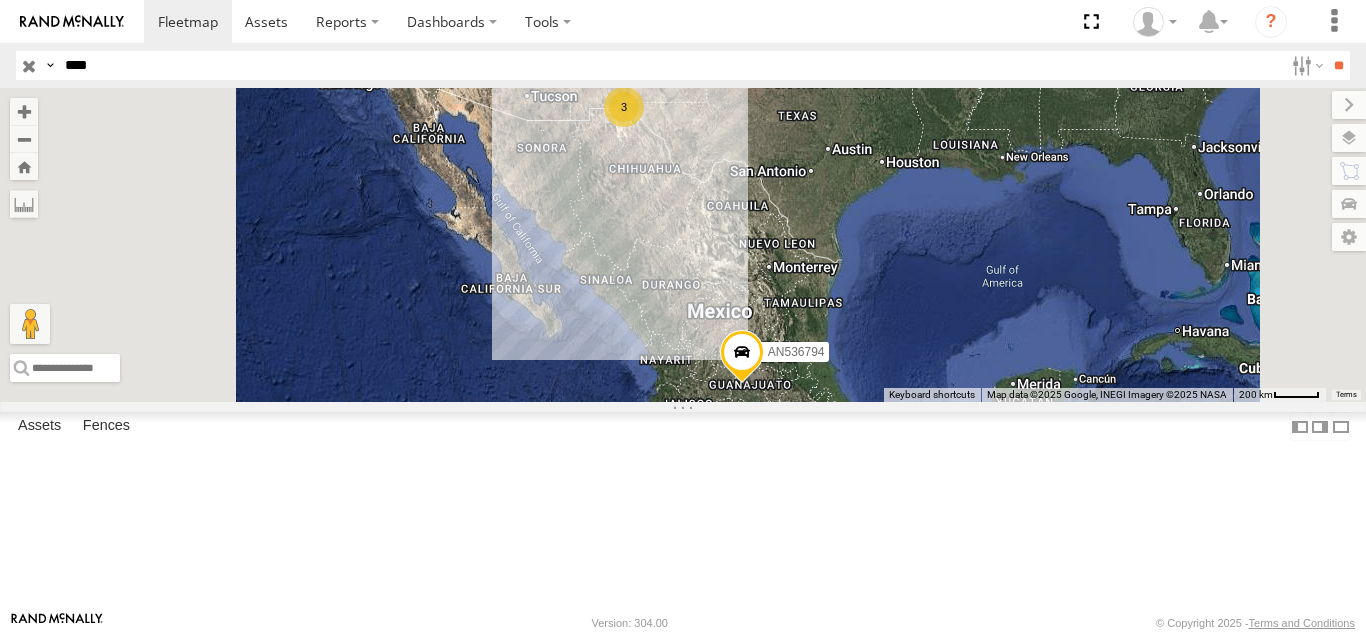 click on "FOXCONN" at bounding box center (0, 0) 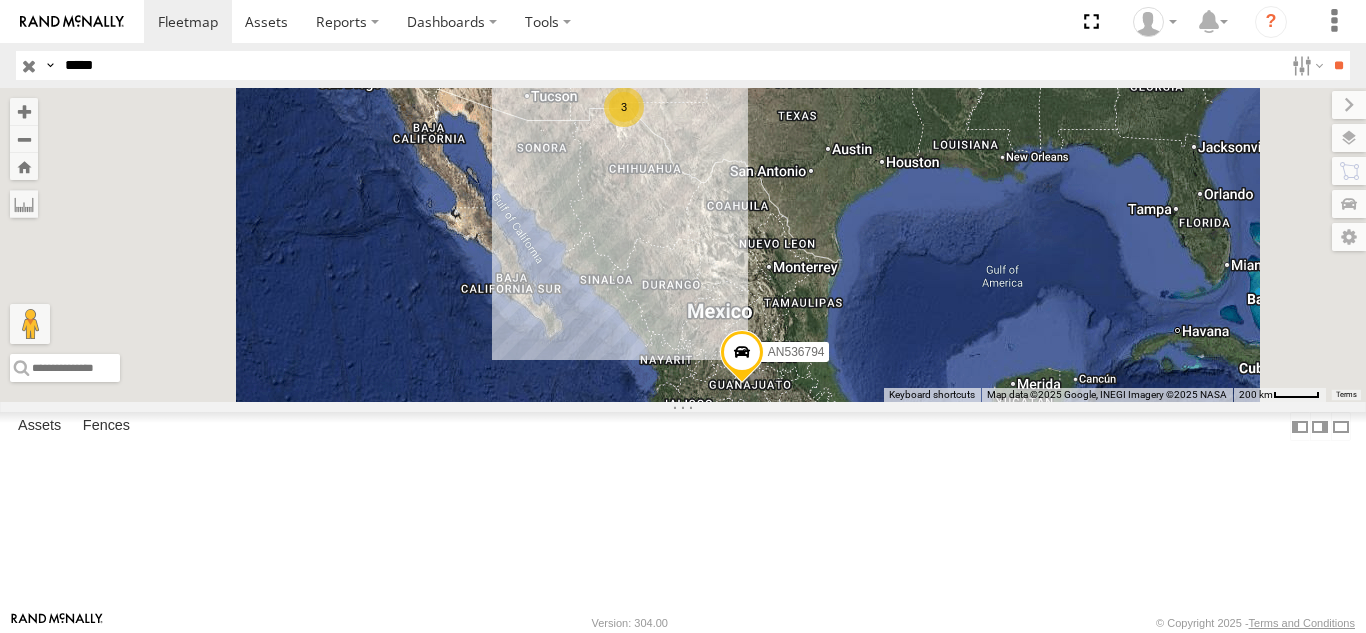 click on "*****" at bounding box center (670, 65) 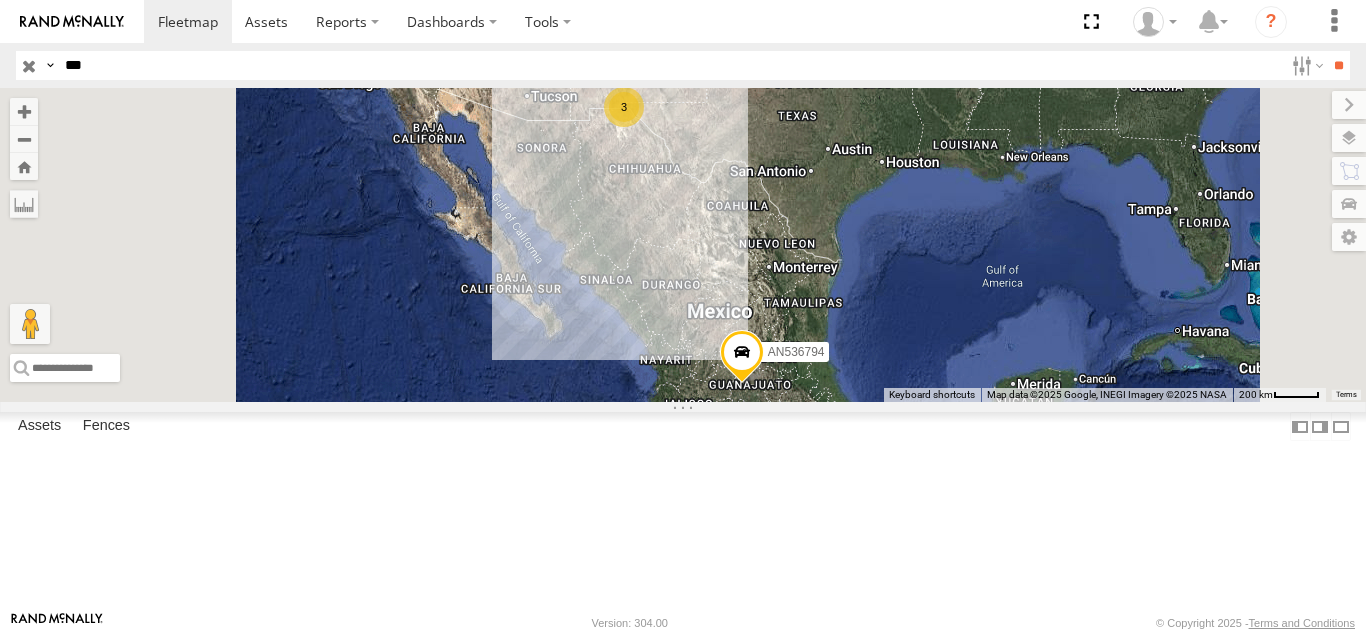 click on "**" at bounding box center (1338, 65) 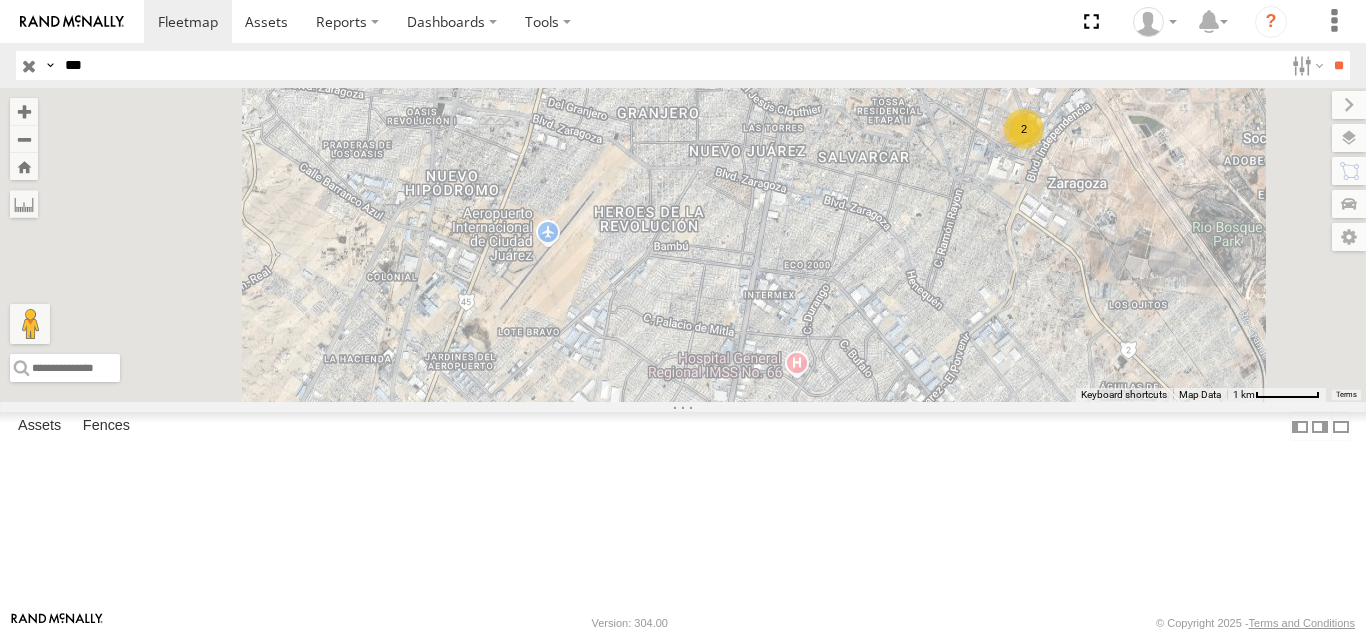 click on "357660104136726
Locales" at bounding box center [0, 0] 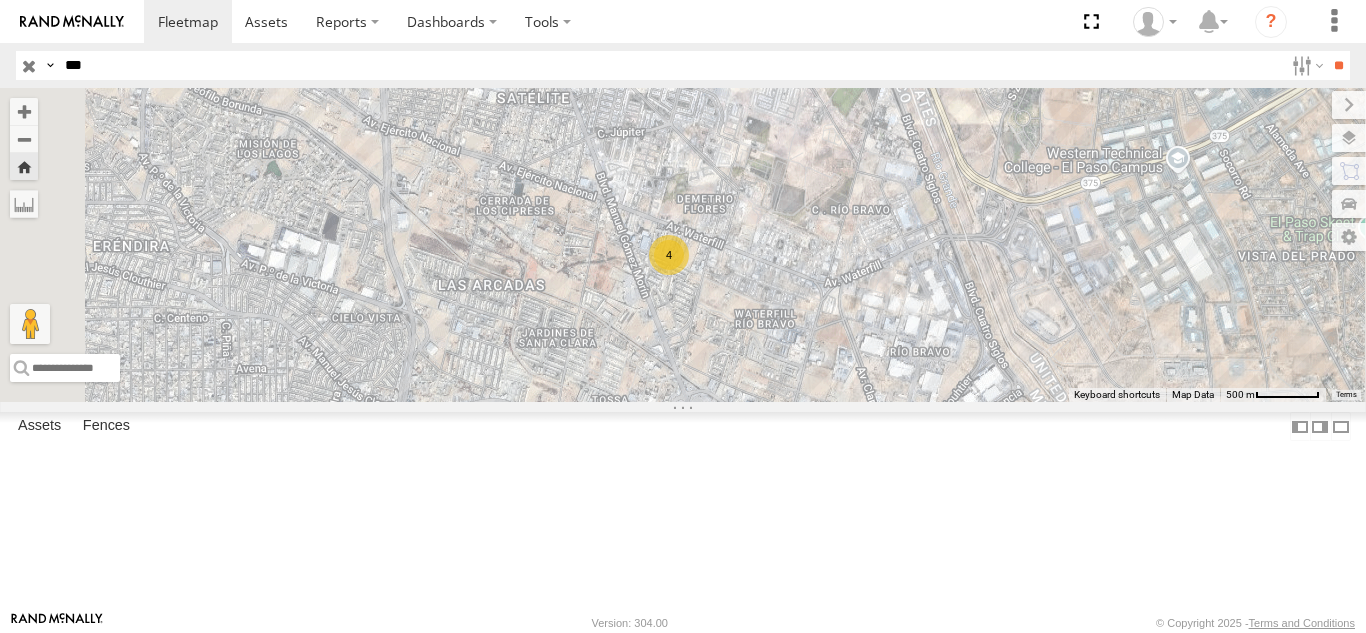 click on "Search Query
Asset ID
Asset Label
Registration
Manufacturer
Model
VIN
Job ID IP" at bounding box center [683, 65] 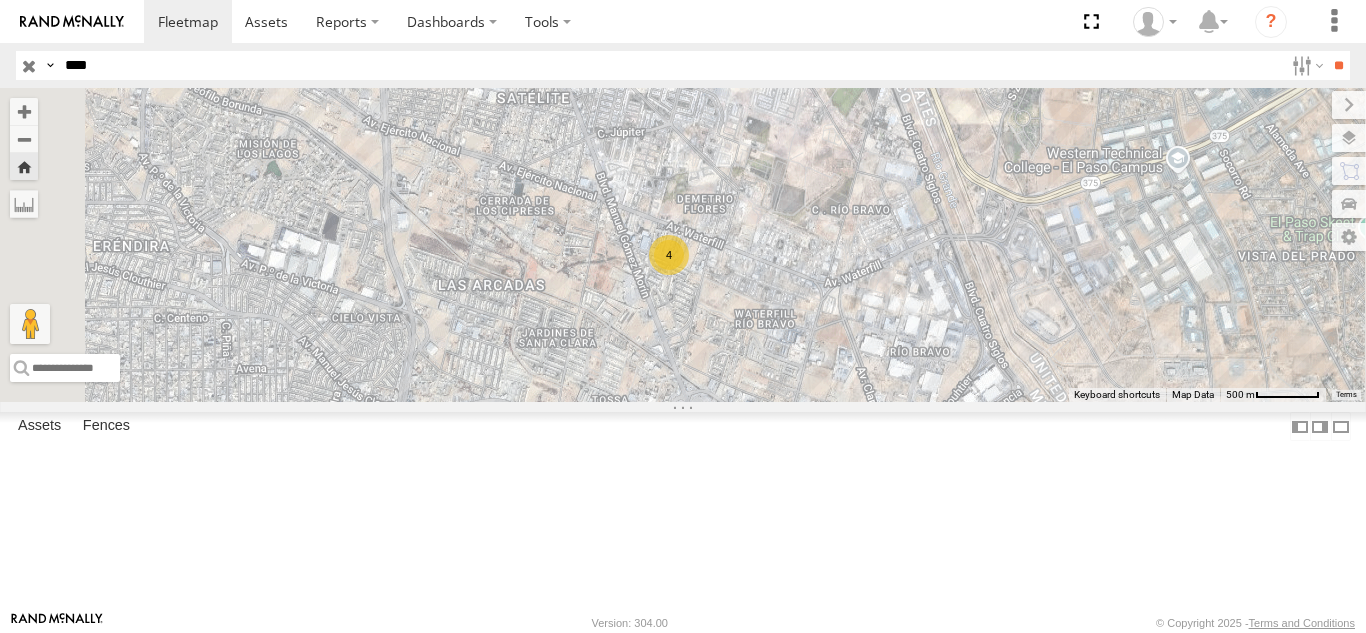 click on "**" at bounding box center [1338, 65] 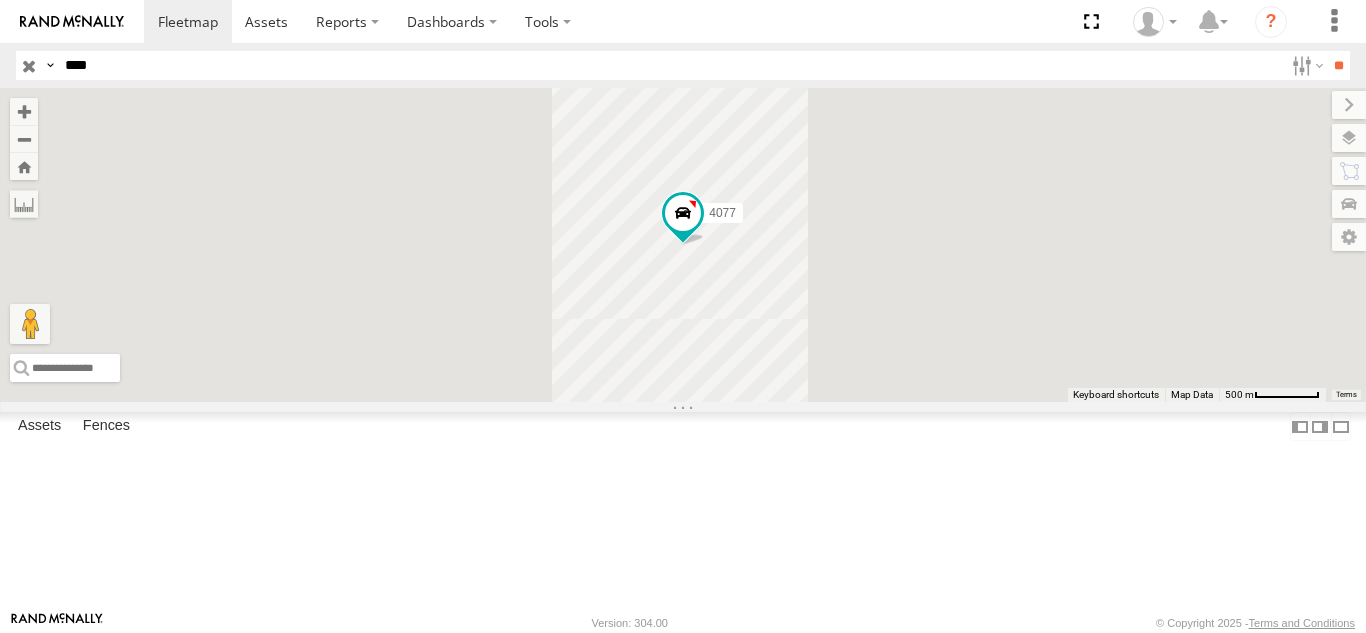 click on "FOXCONN" at bounding box center (0, 0) 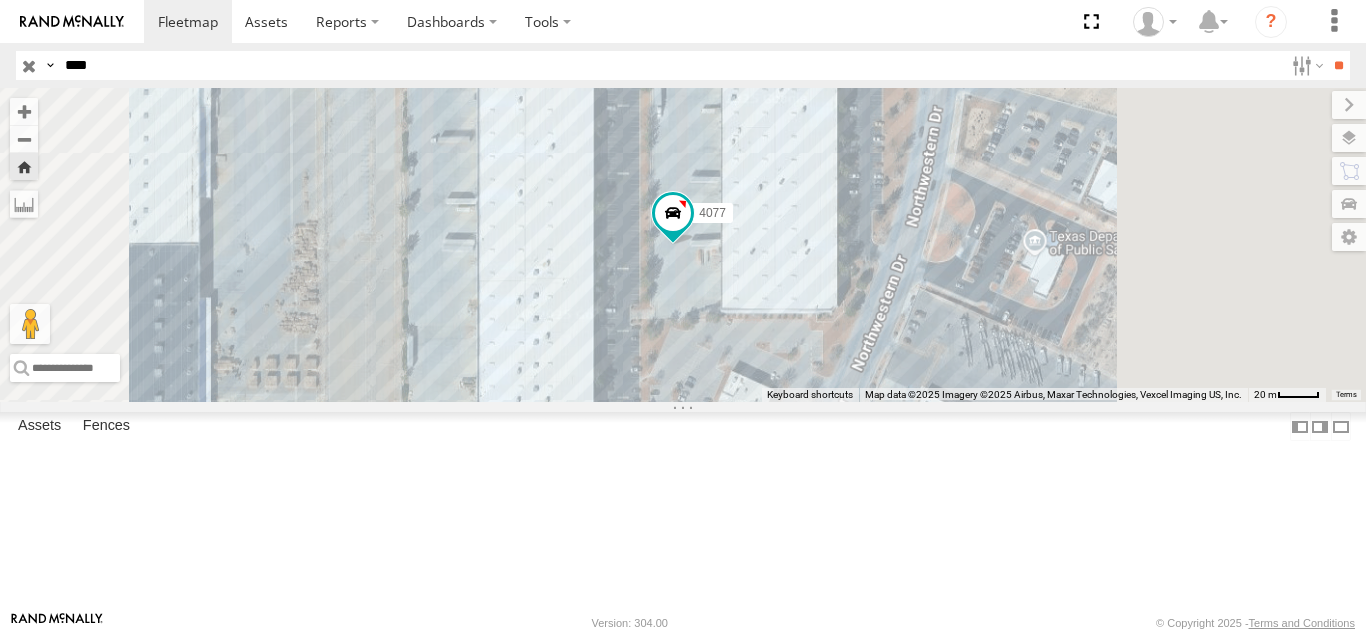 drag, startPoint x: 1037, startPoint y: 327, endPoint x: 934, endPoint y: 347, distance: 104.92378 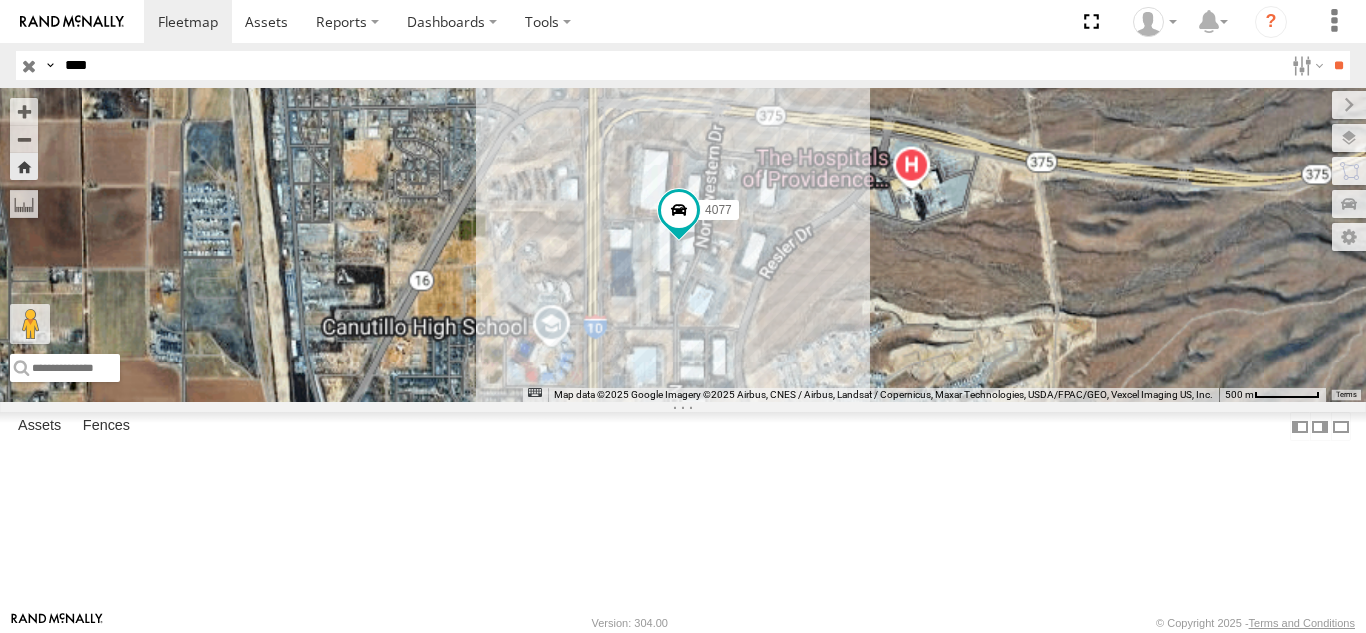 click on "****" at bounding box center [670, 65] 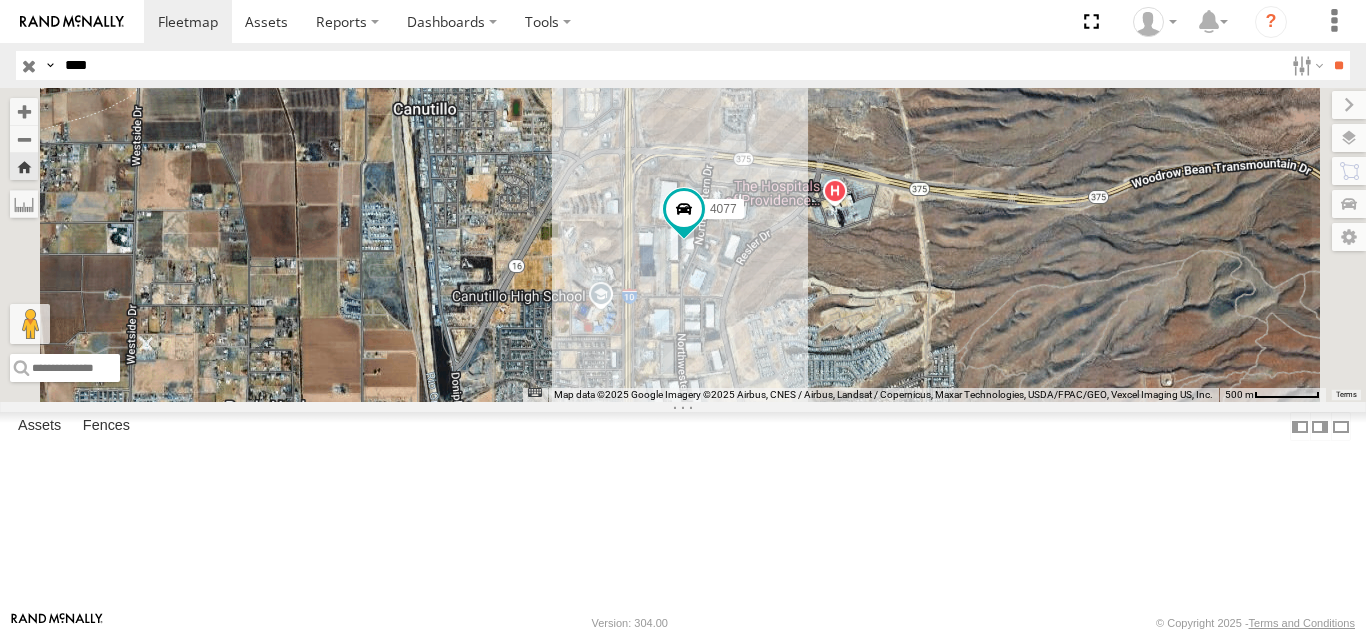 click on "****" at bounding box center [670, 65] 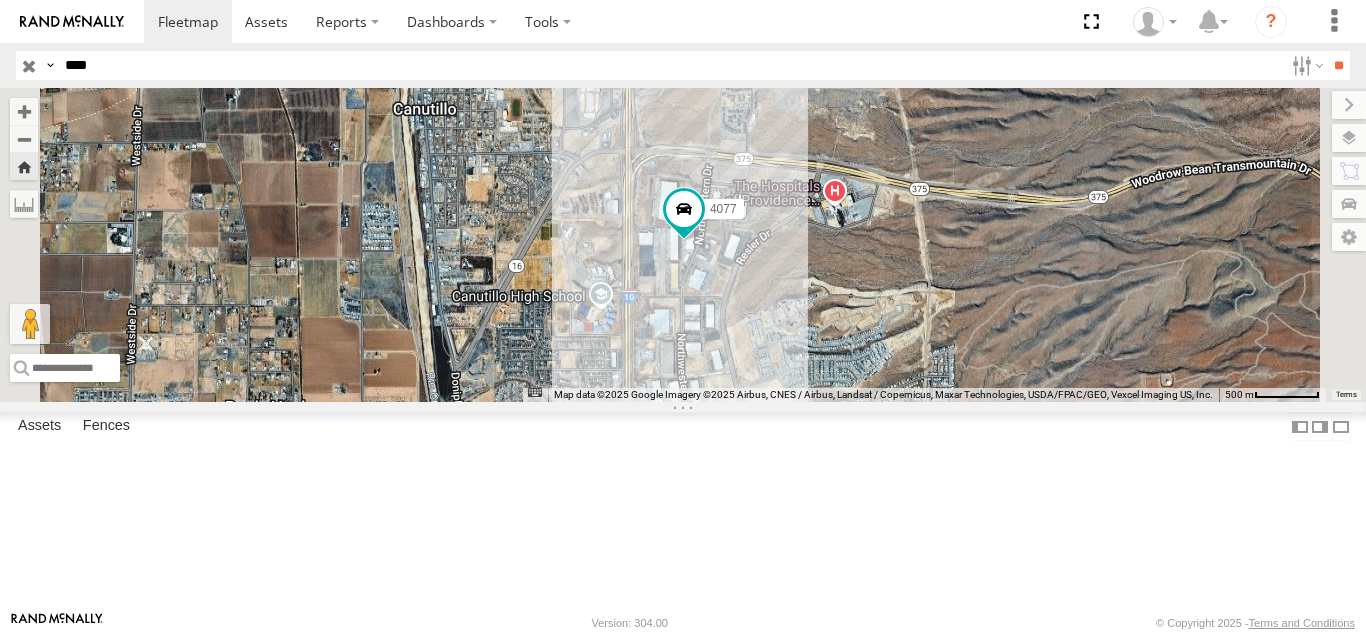 click on "**" at bounding box center [1338, 65] 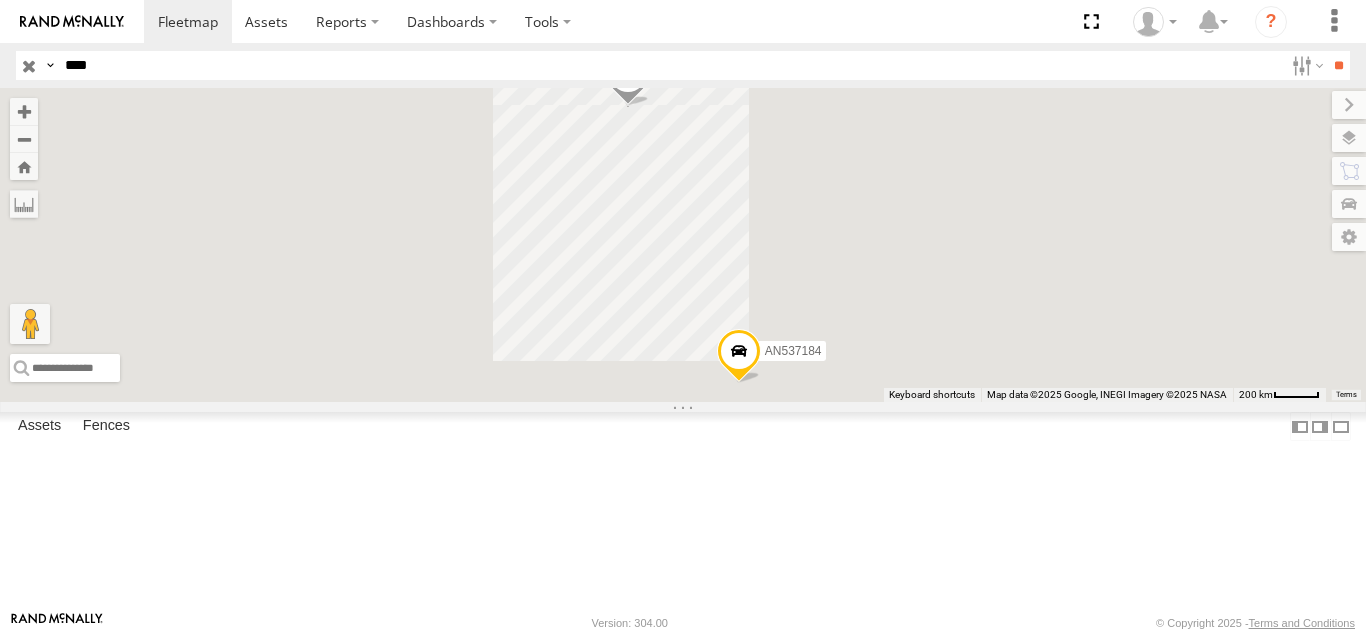 click on "2841
FOXCONN" at bounding box center (0, 0) 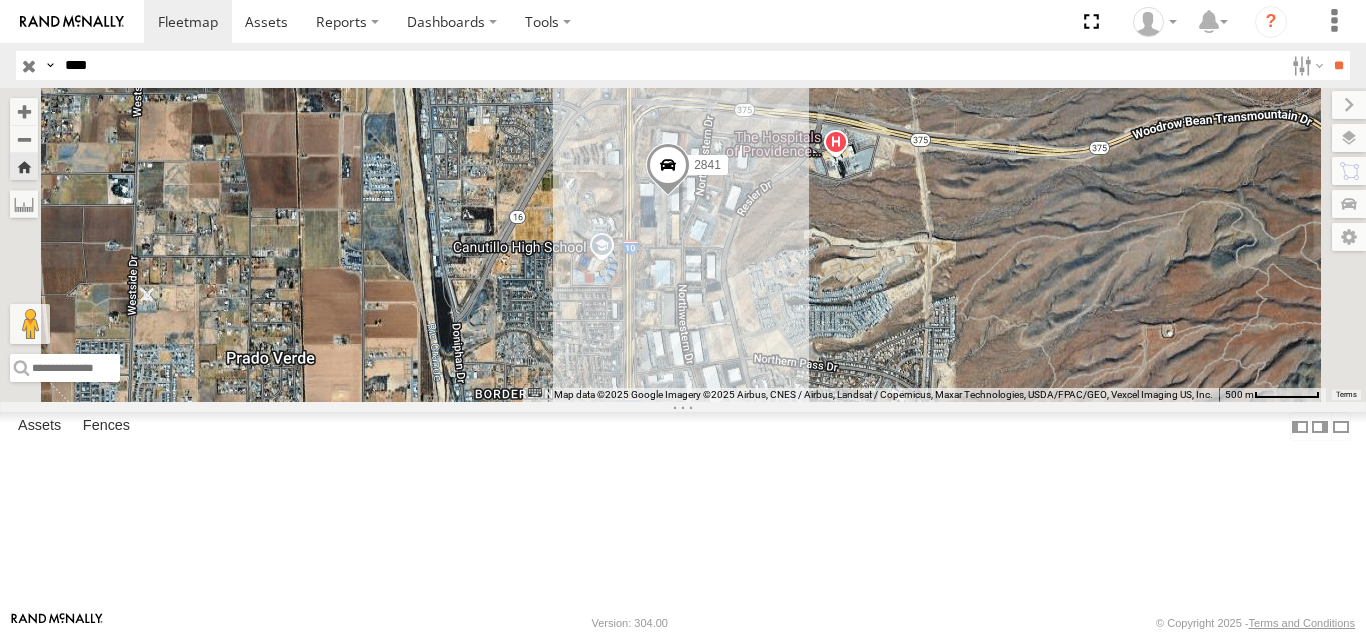 click on "****" at bounding box center (670, 65) 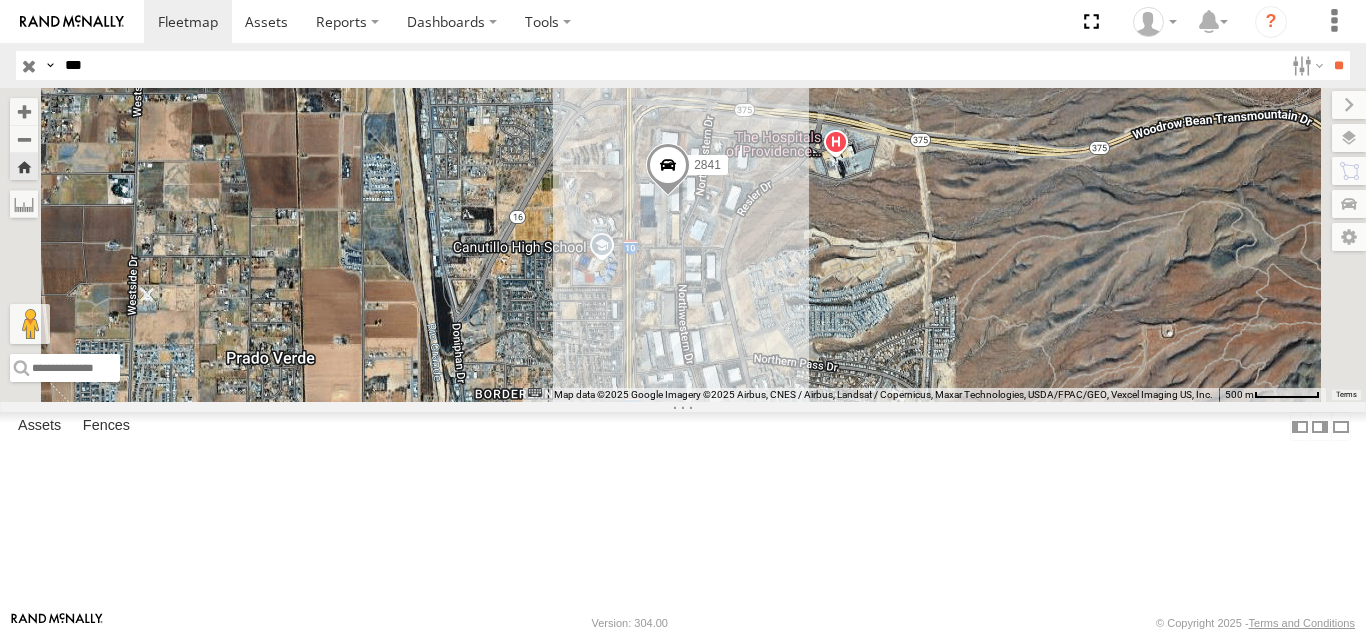 click on "**" at bounding box center [1338, 65] 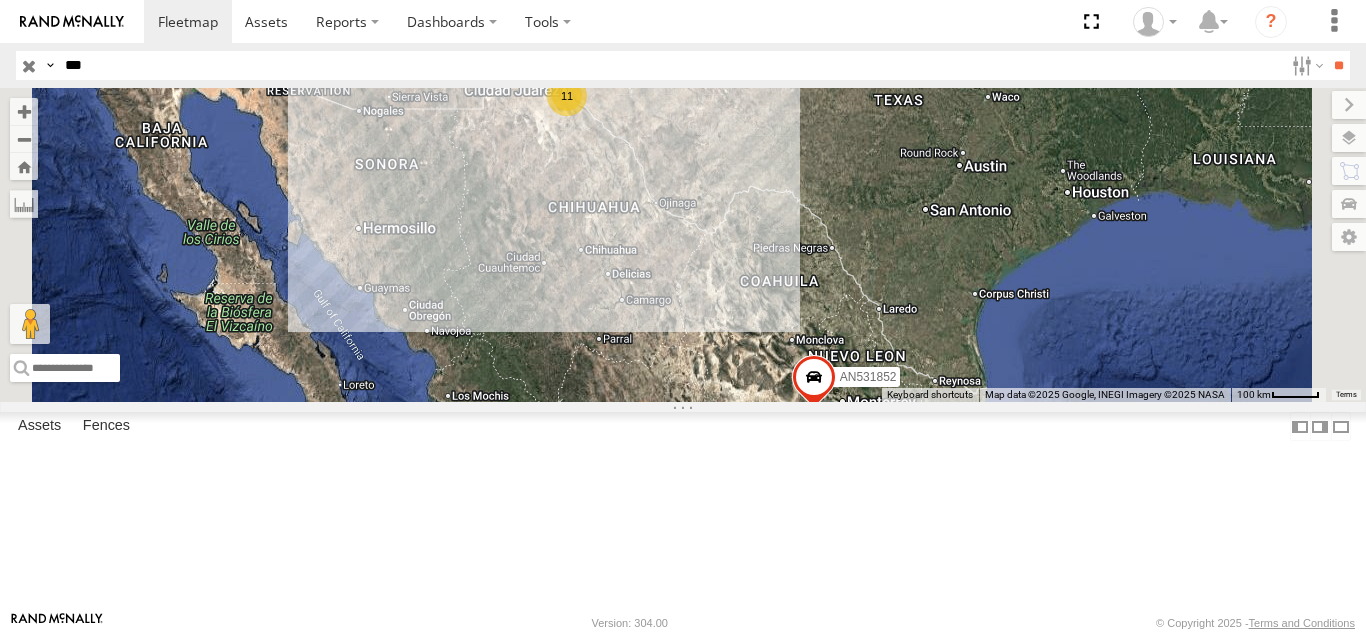 click on "865" at bounding box center (0, 0) 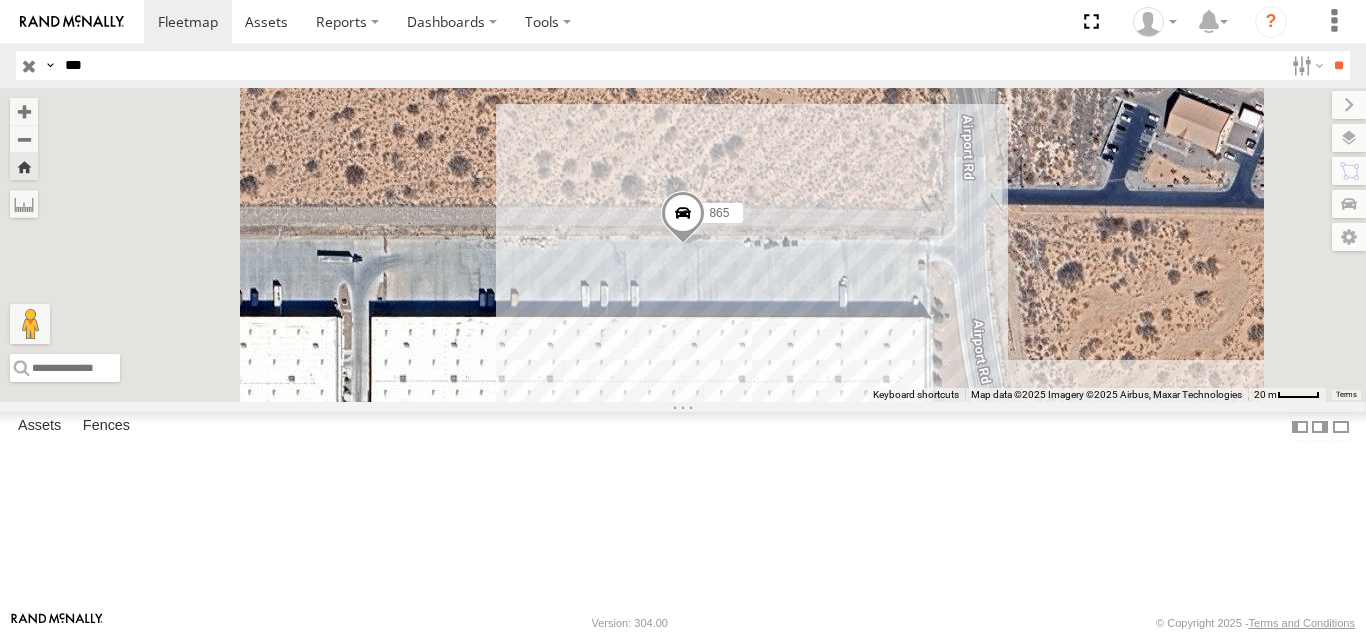 click on "***" at bounding box center (670, 65) 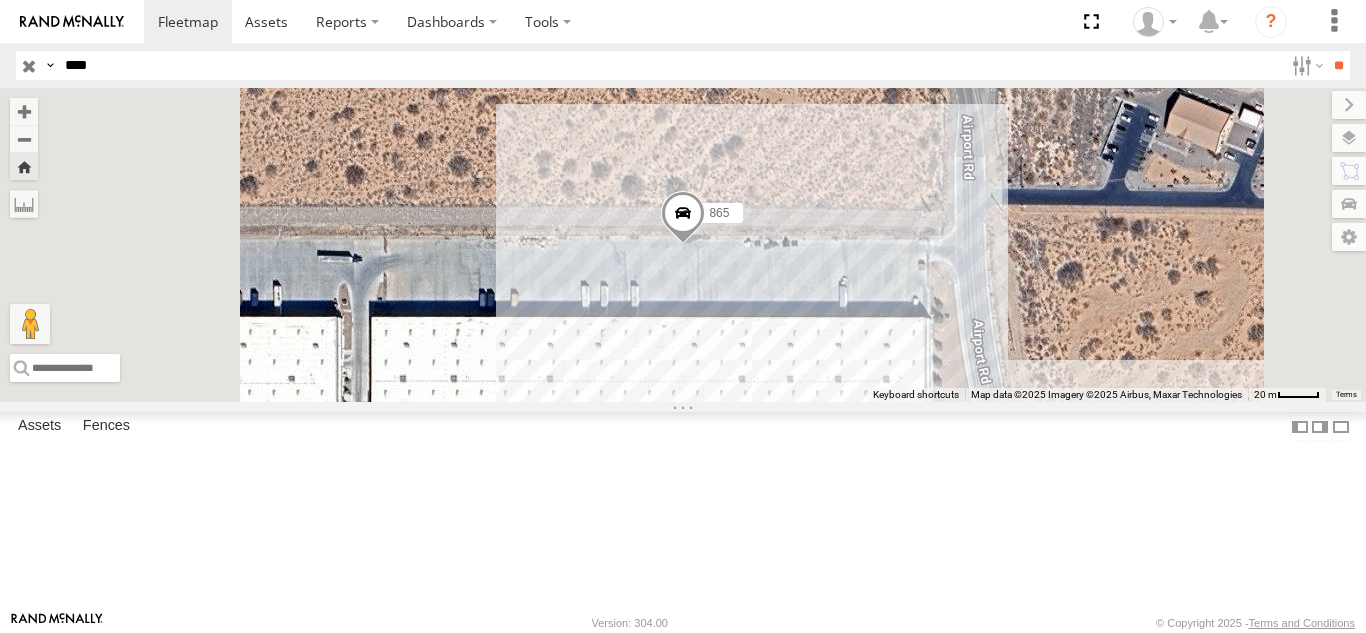 click on "**" at bounding box center (1338, 65) 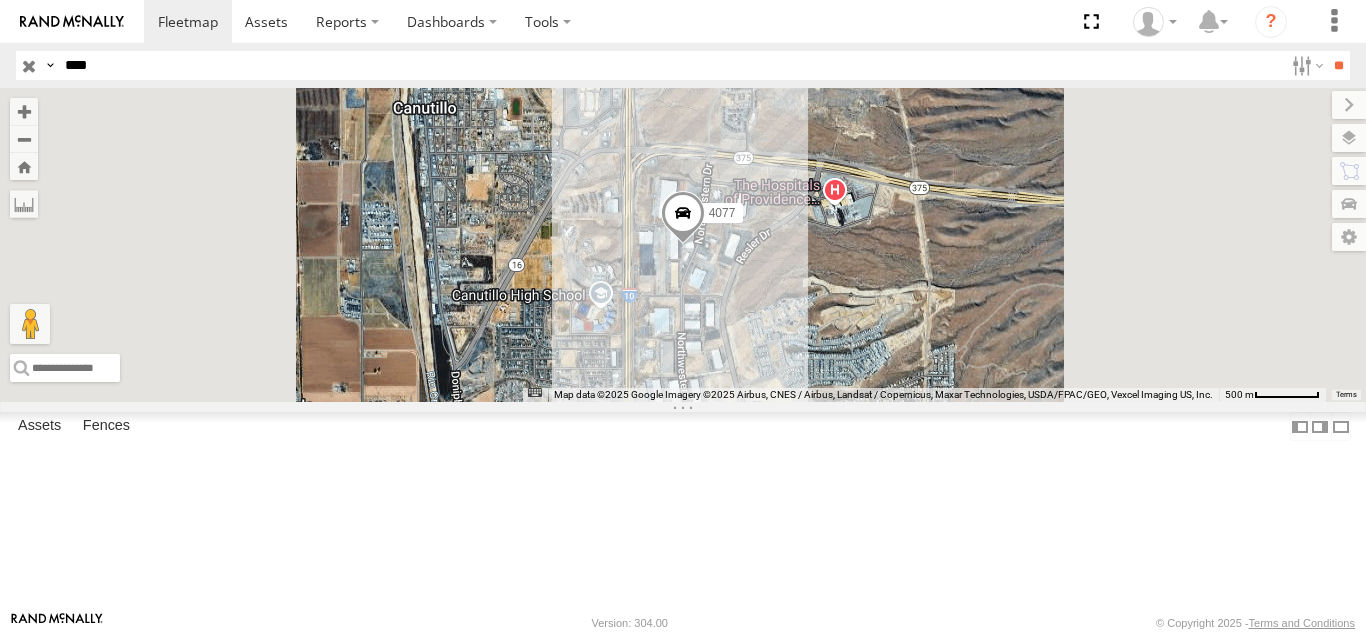 drag, startPoint x: 97, startPoint y: 135, endPoint x: 110, endPoint y: 147, distance: 17.691807 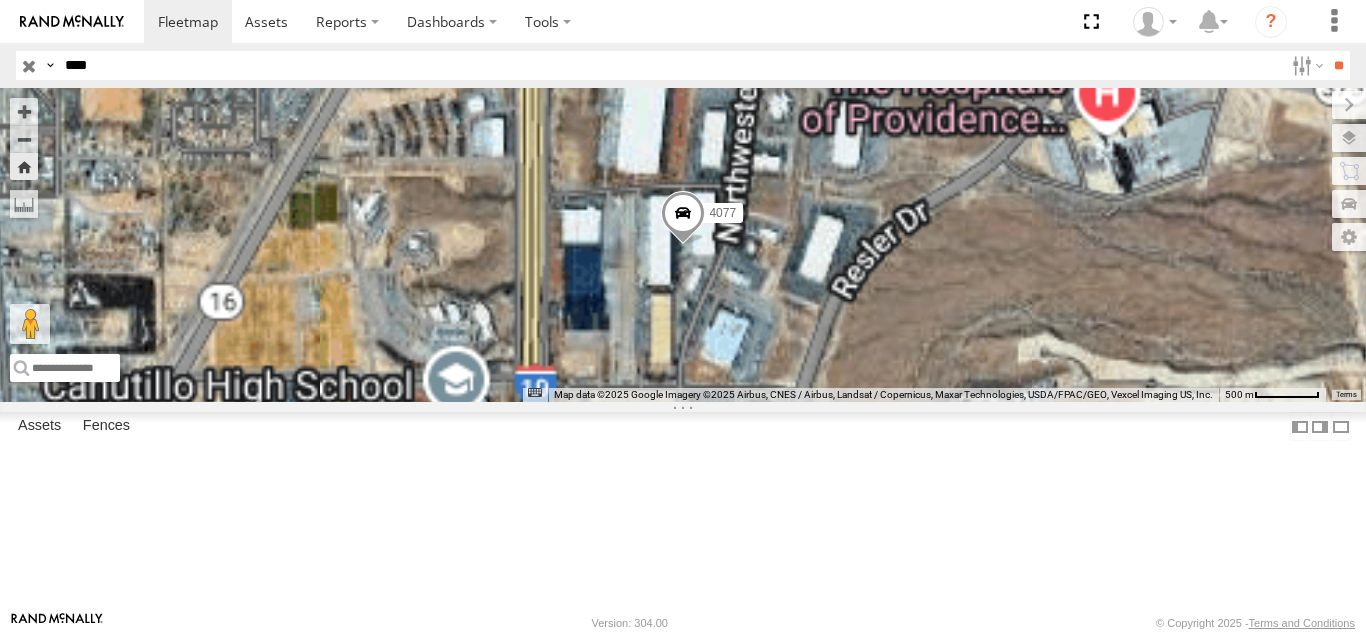 click on "****" at bounding box center [670, 65] 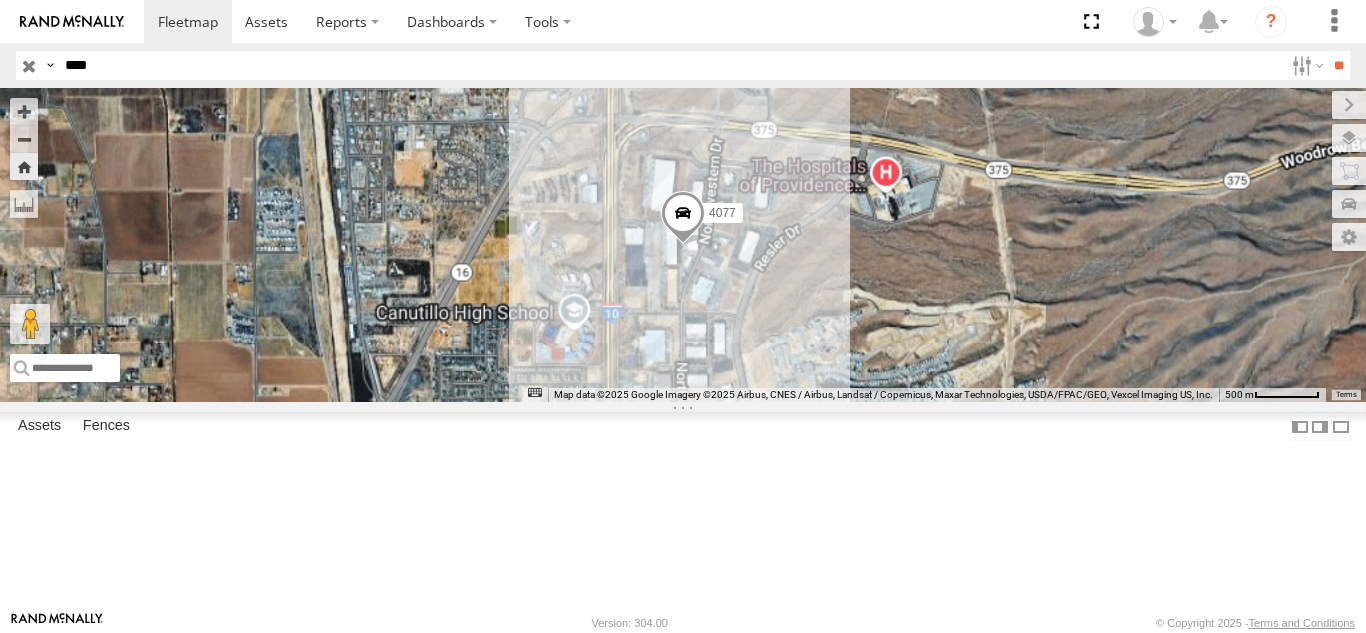 click on "****" at bounding box center [670, 65] 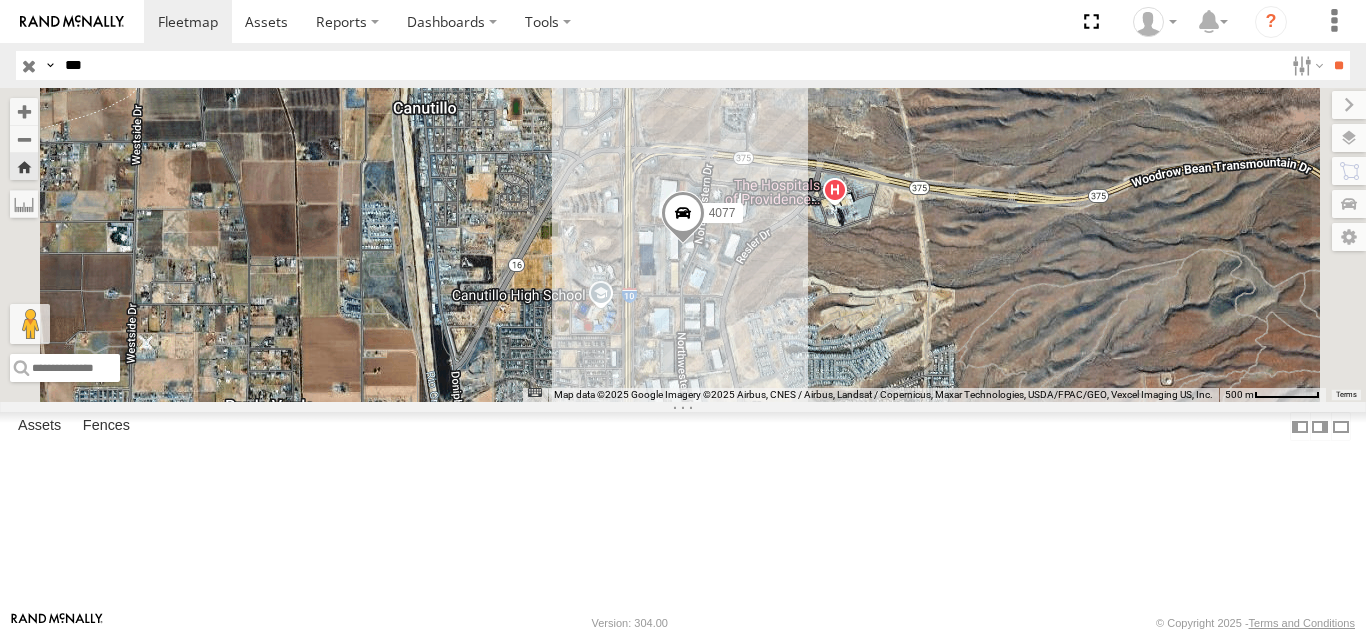 click on "**" at bounding box center (1338, 65) 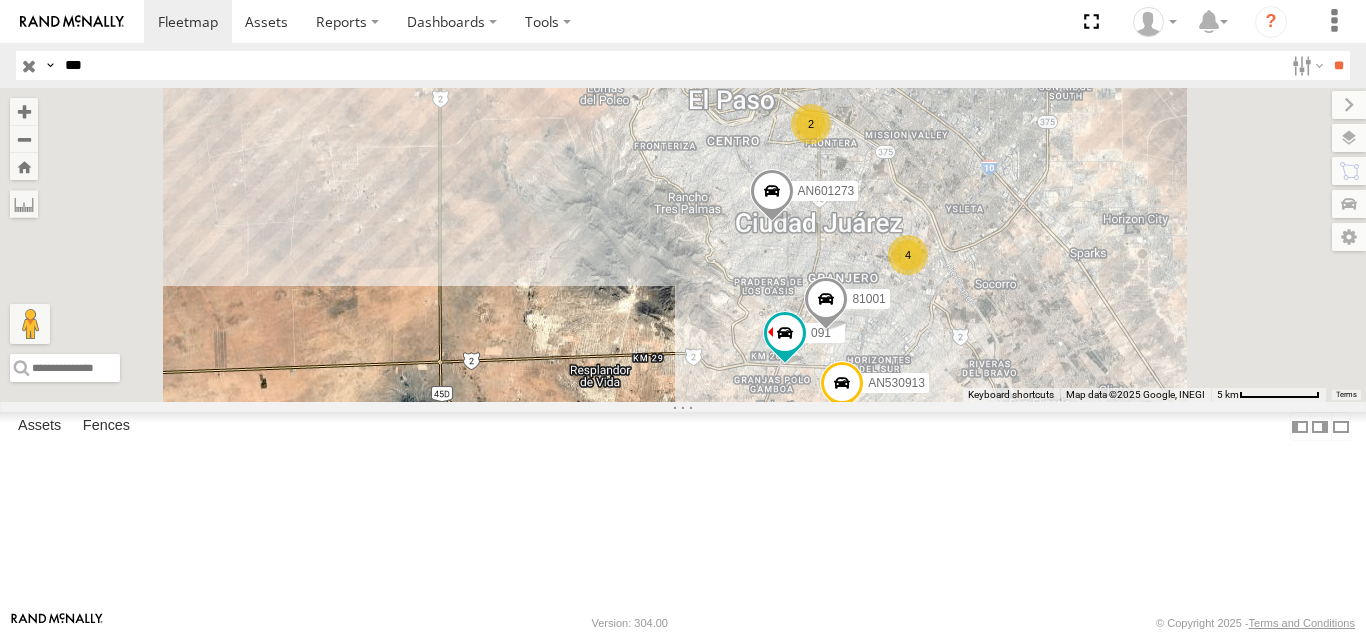 click on "091
FOXCONN" at bounding box center (0, 0) 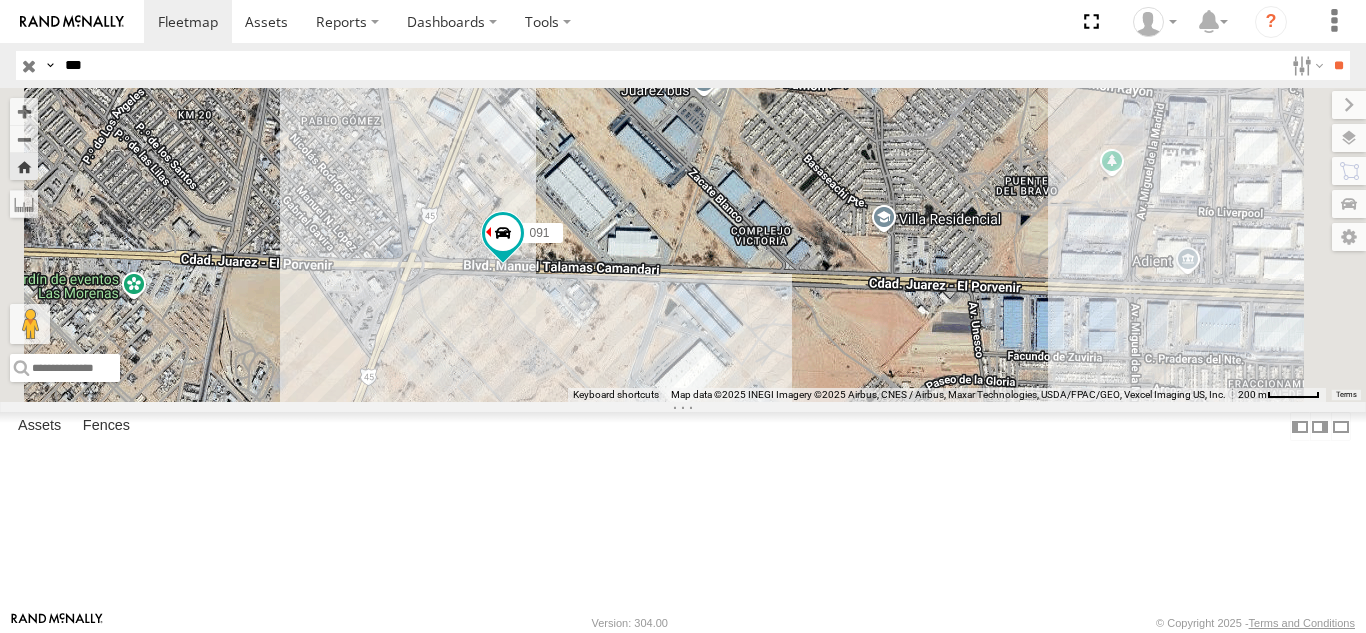 click on "***" at bounding box center [670, 65] 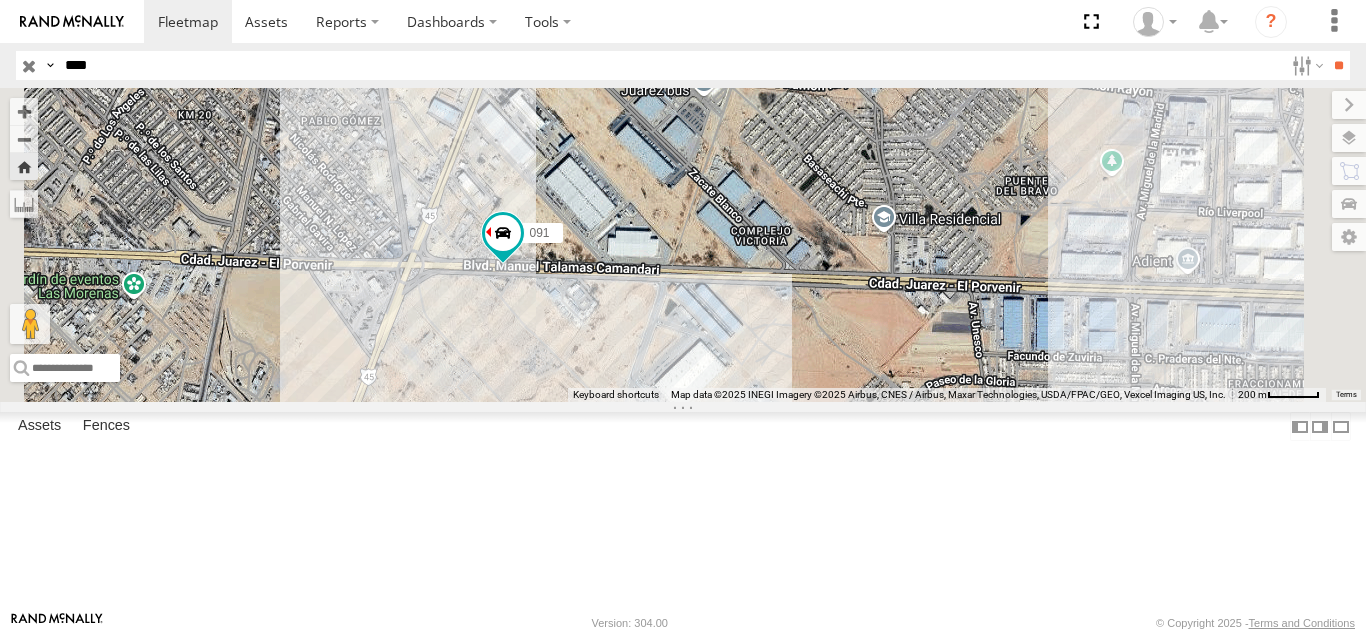 click on "**" at bounding box center [1338, 65] 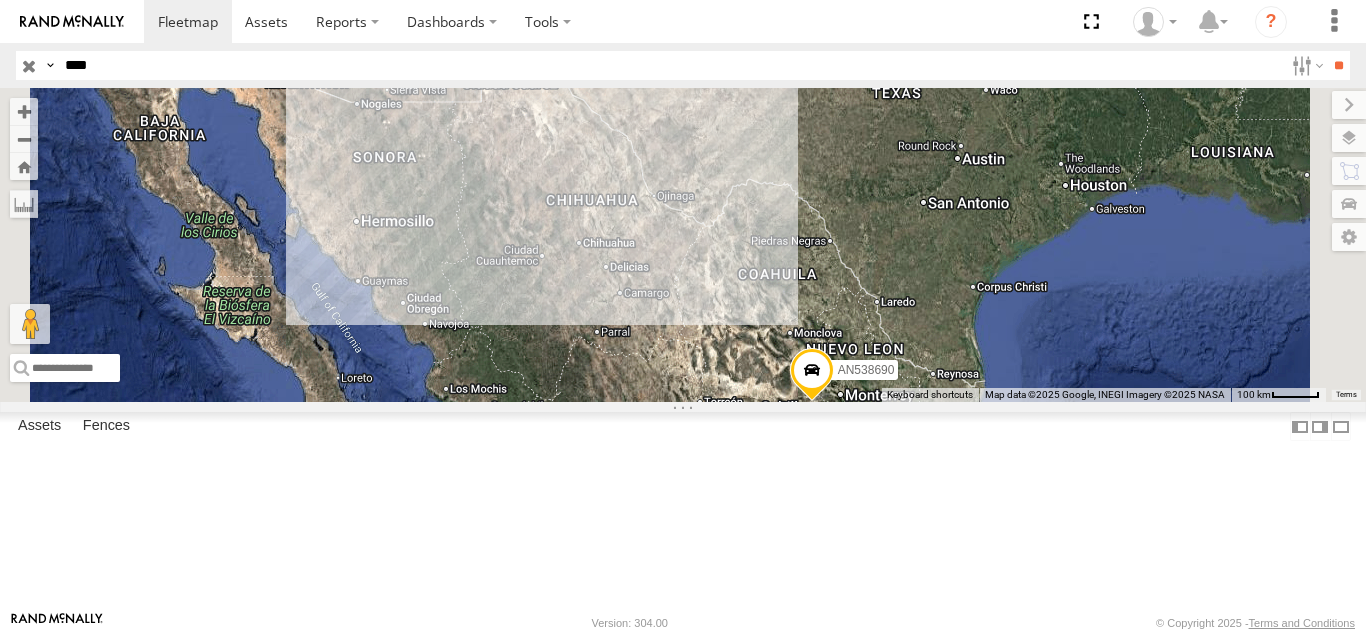 click on "FOXCONN" at bounding box center (0, 0) 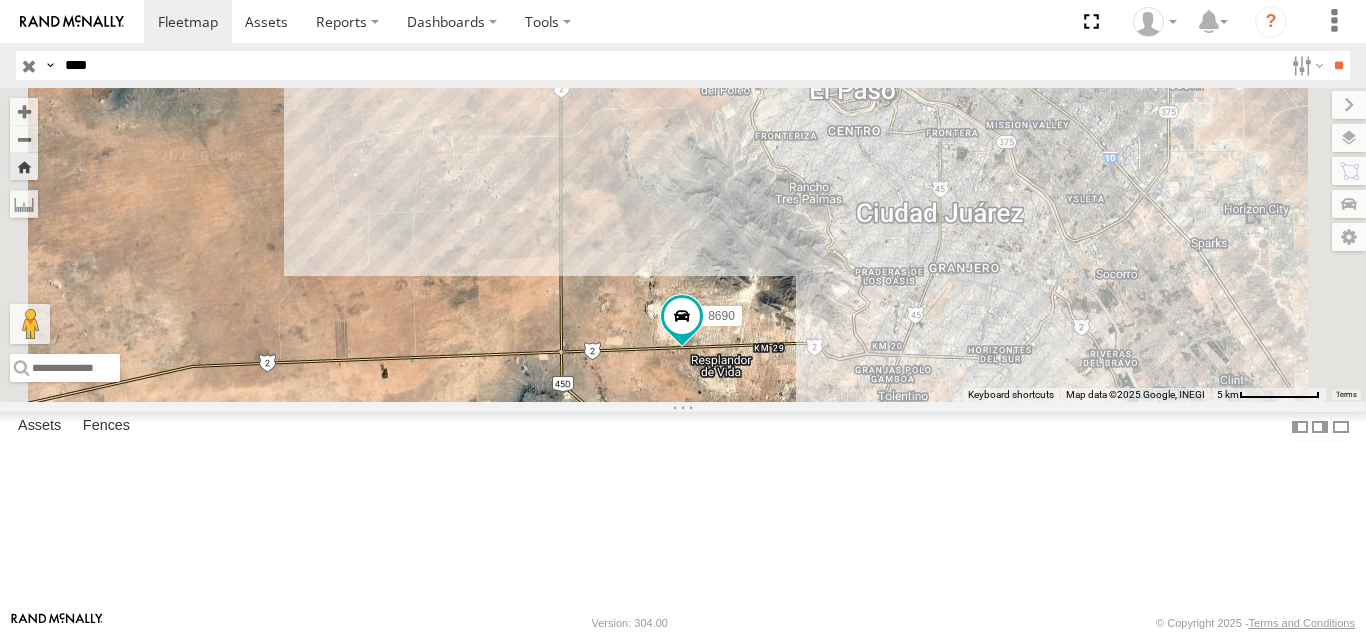 click on "****" at bounding box center [670, 65] 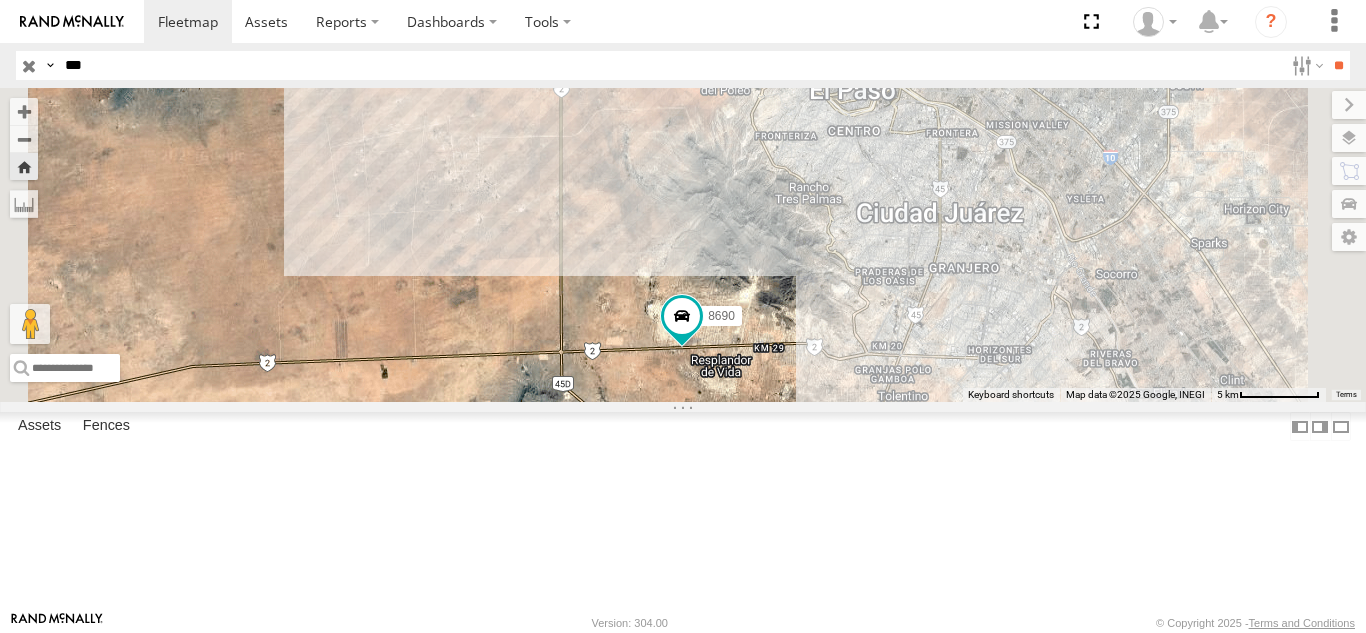 click on "**" at bounding box center (1338, 65) 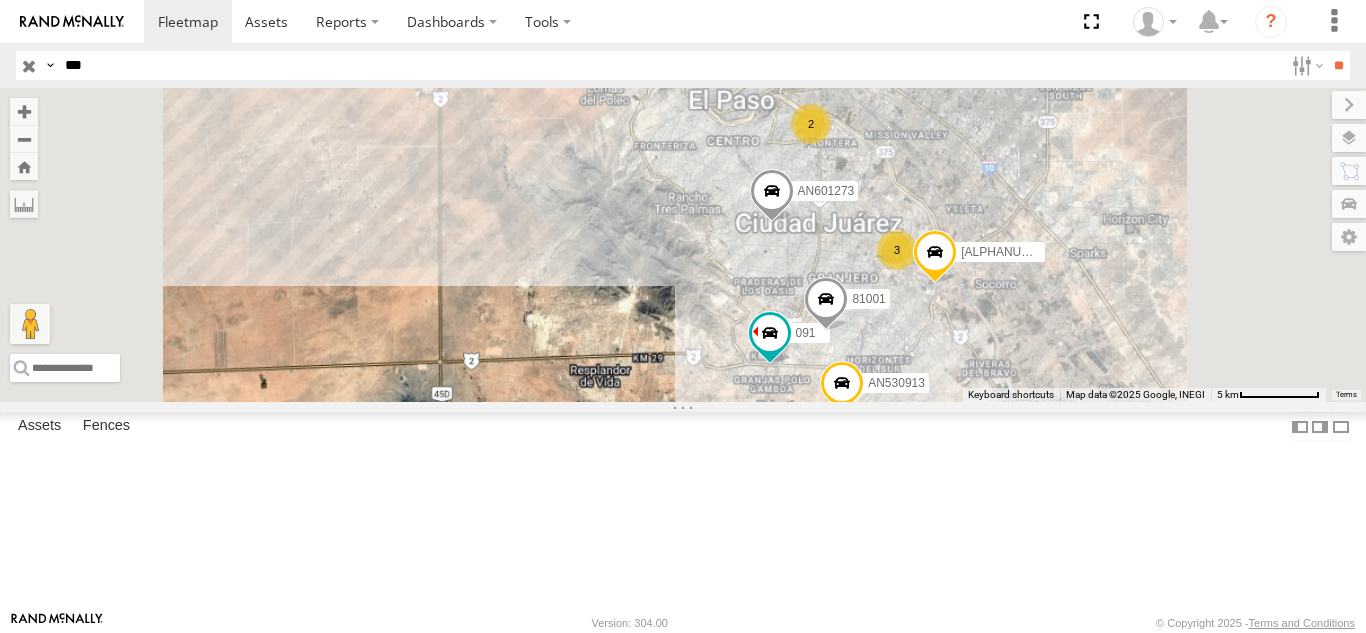 drag, startPoint x: 90, startPoint y: 183, endPoint x: 100, endPoint y: 182, distance: 10.049875 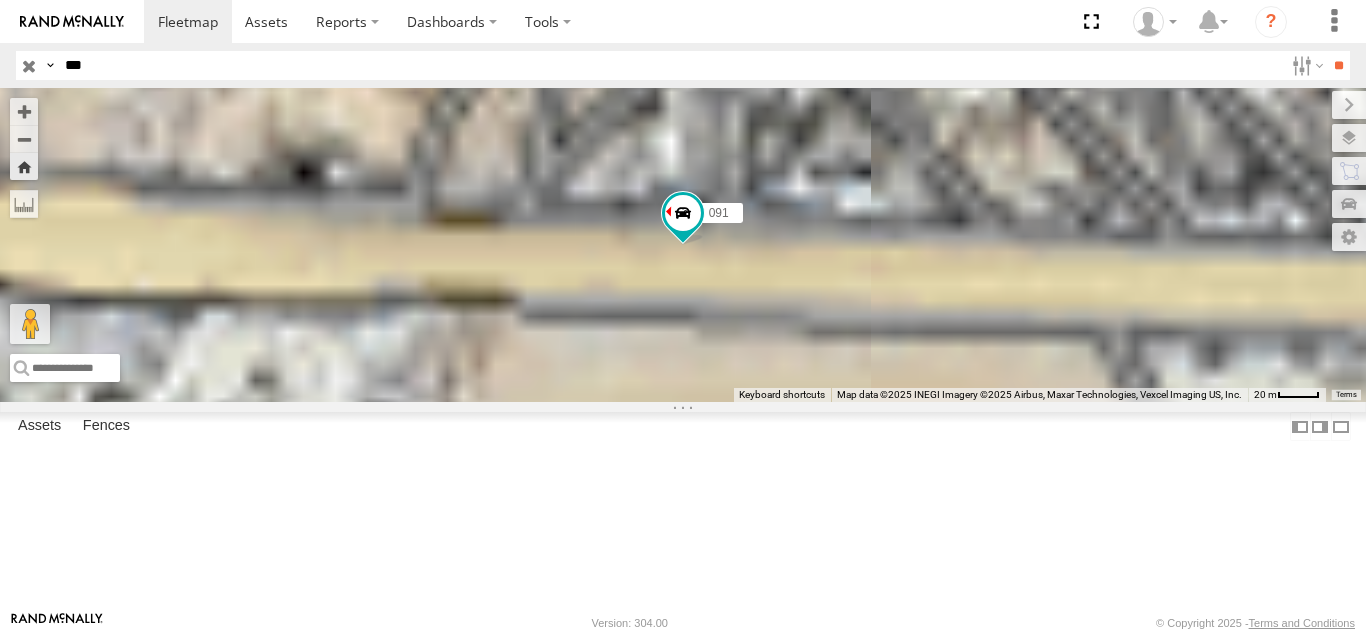click on "***" at bounding box center (670, 65) 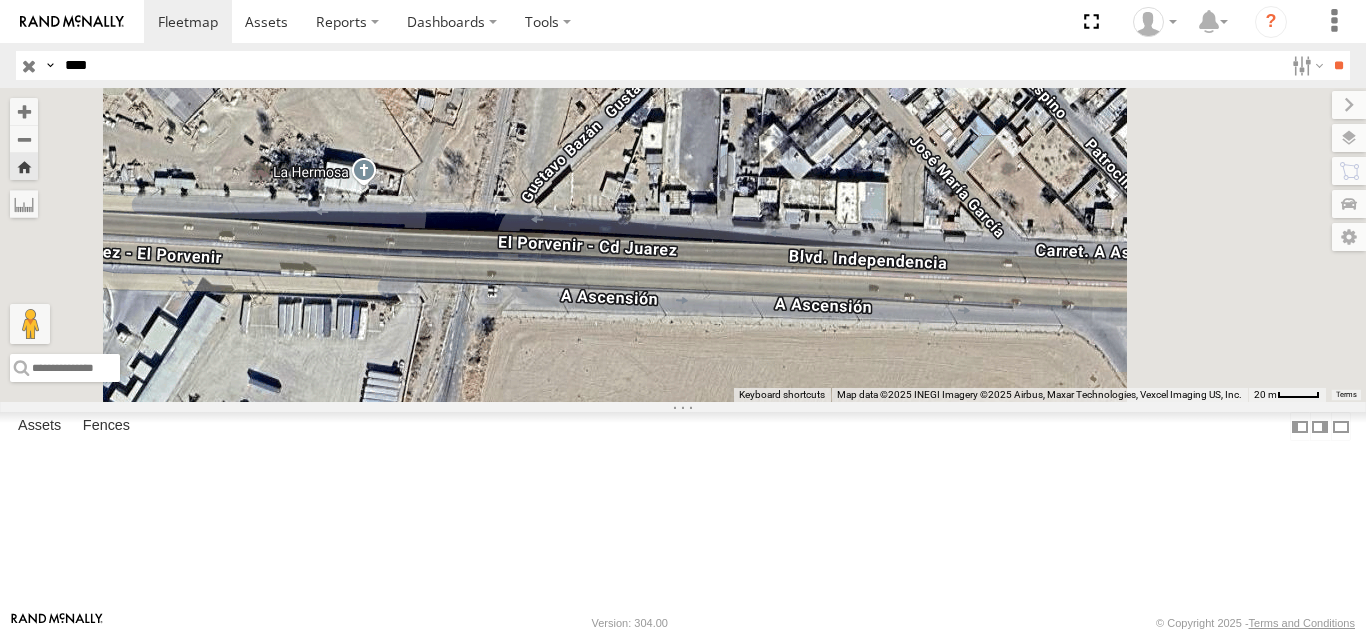 click on "**" at bounding box center [1338, 65] 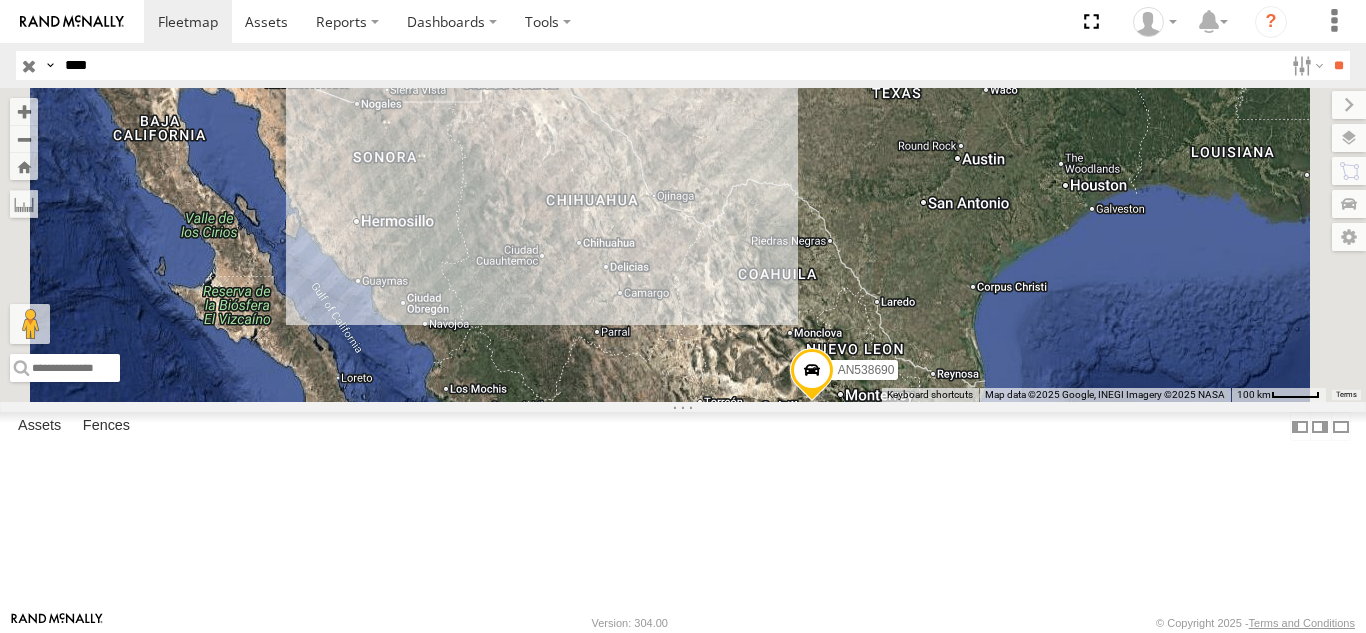 click on "8690
FOXCONN
Carretera Ciudad Juárez-Janos
Tarahumaras
31.61154 -106.6016
Video" at bounding box center [0, 0] 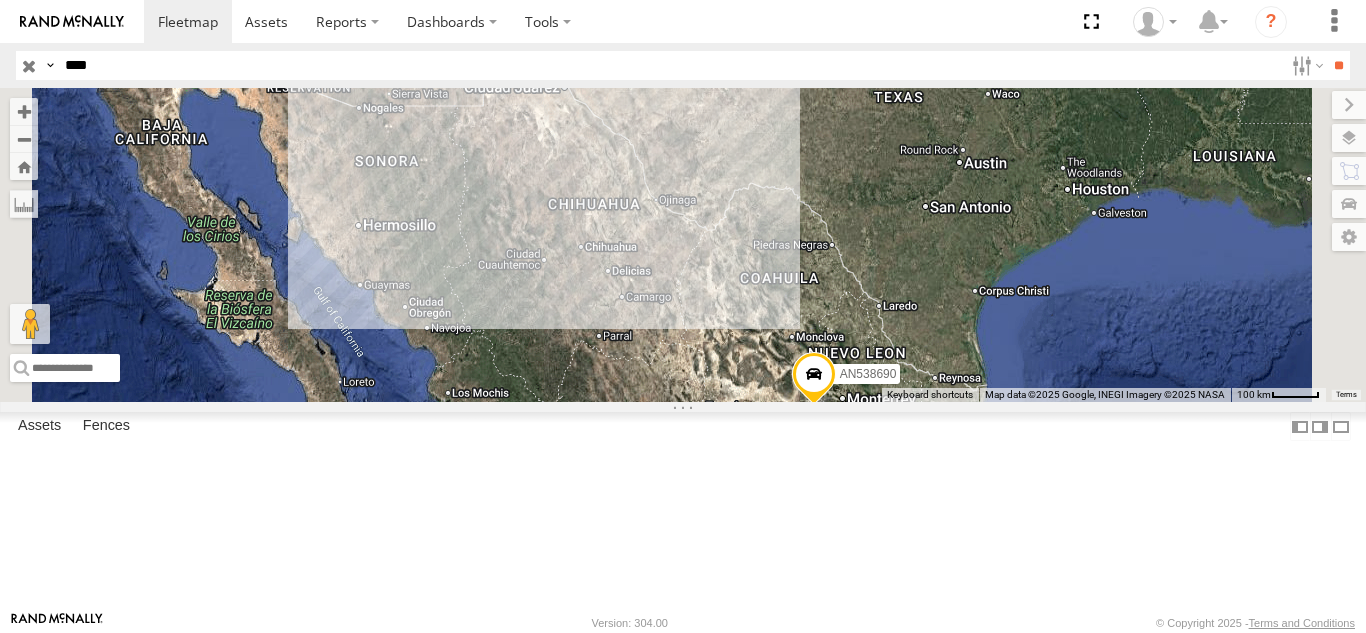 click on "****" at bounding box center [670, 65] 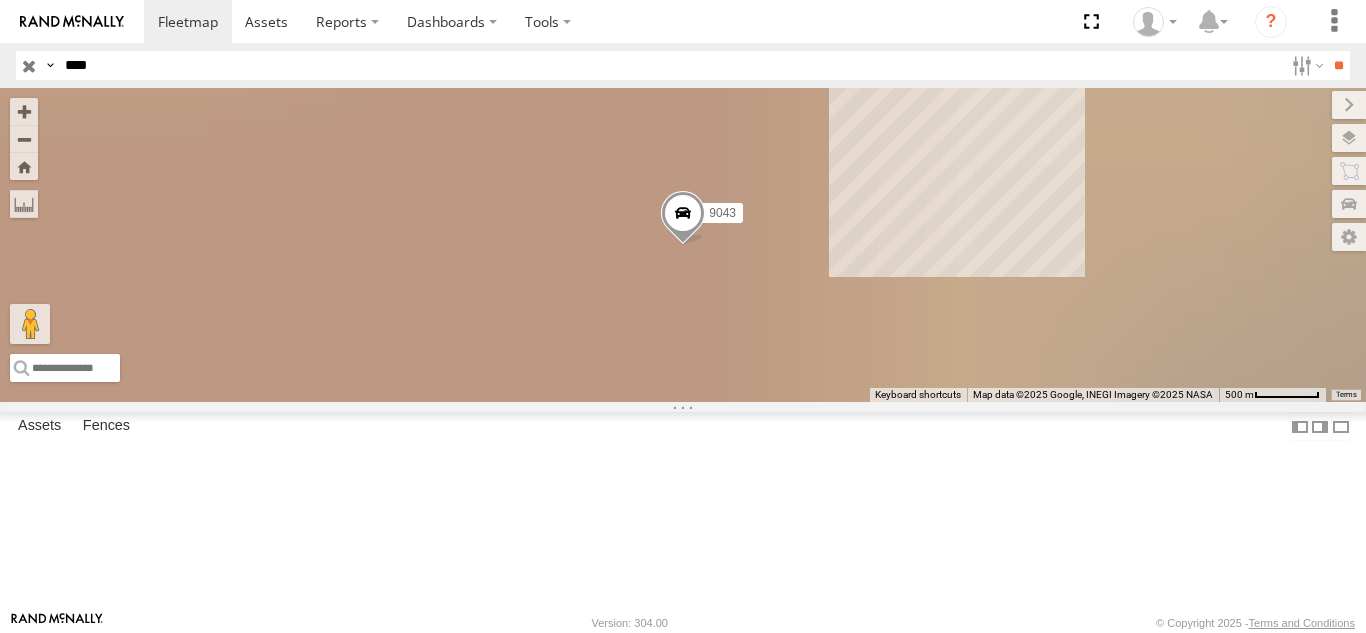 click on "9043" at bounding box center [0, 0] 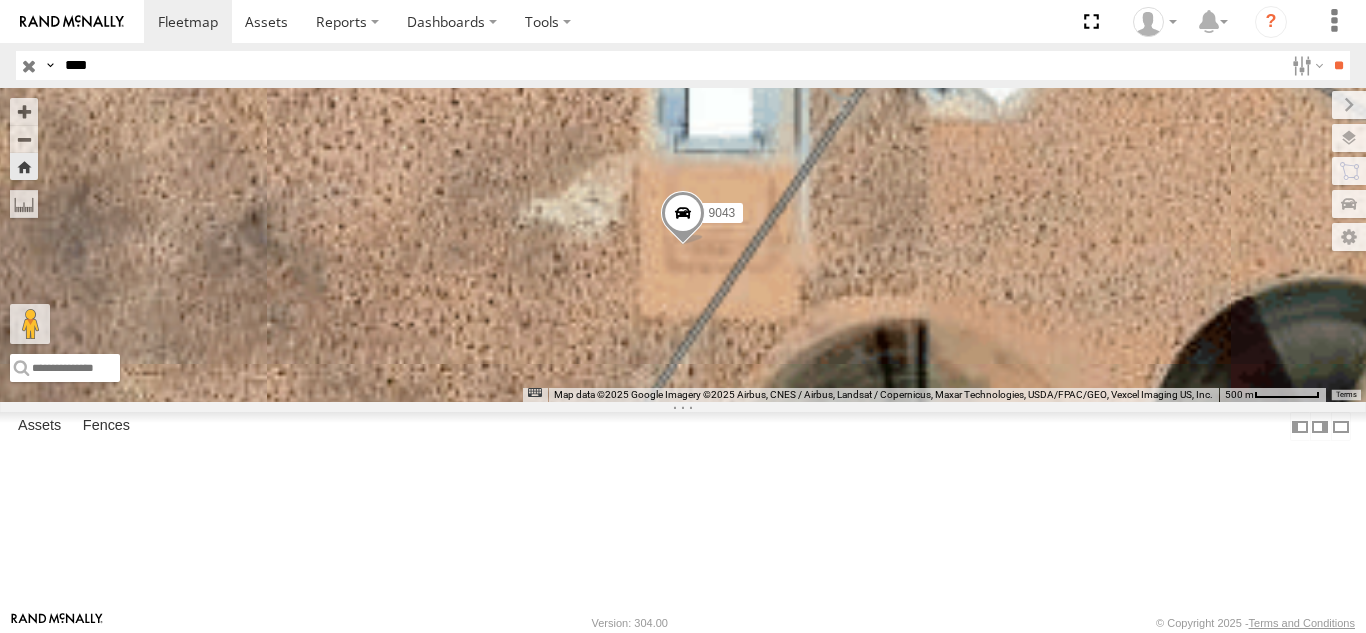 click on "****" at bounding box center [670, 65] 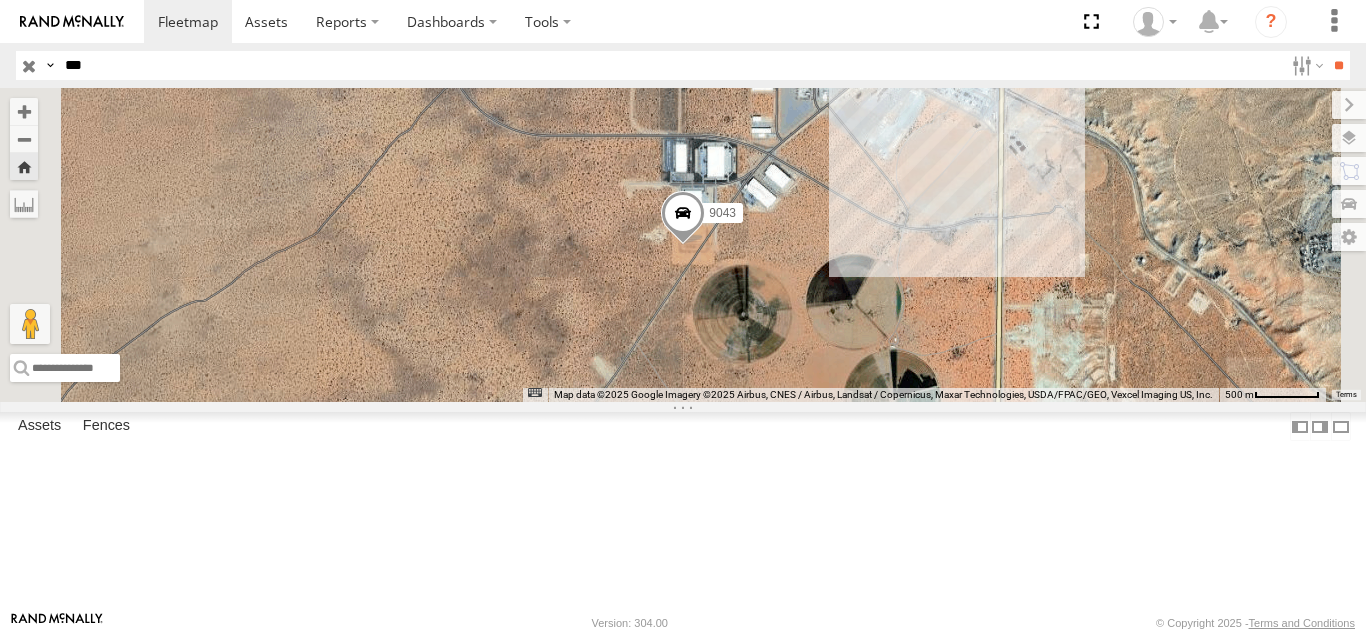click on "**" at bounding box center (1338, 65) 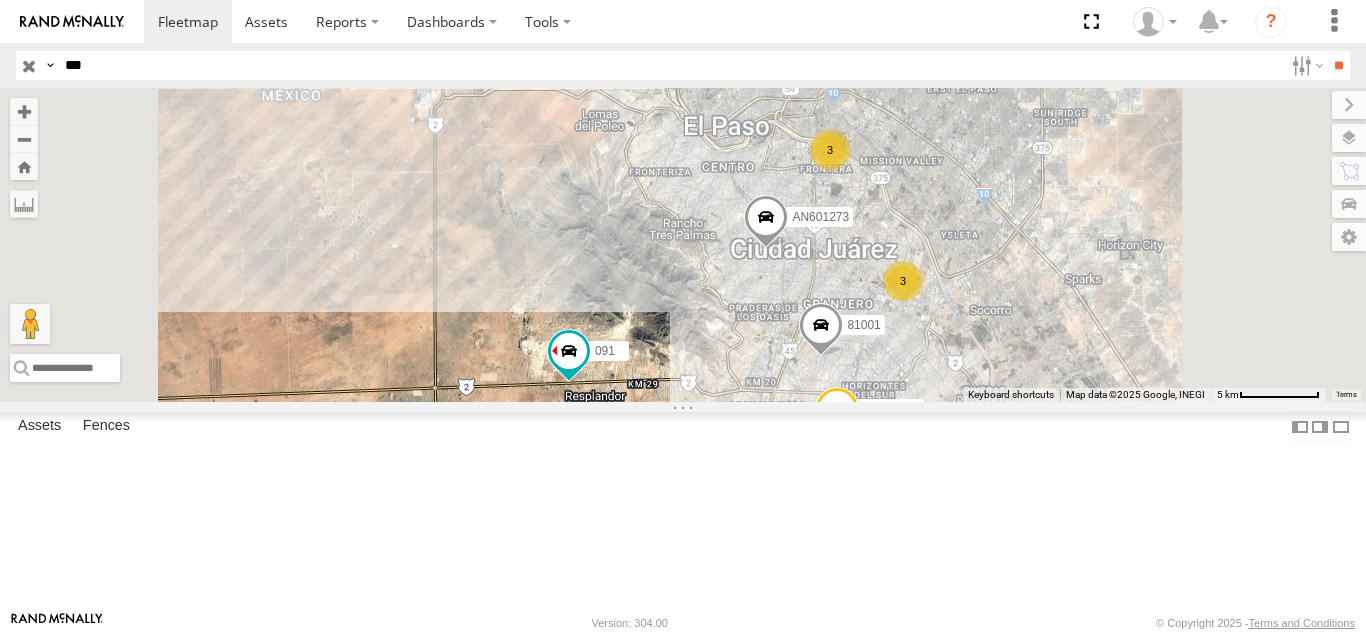 click on "091" at bounding box center (0, 0) 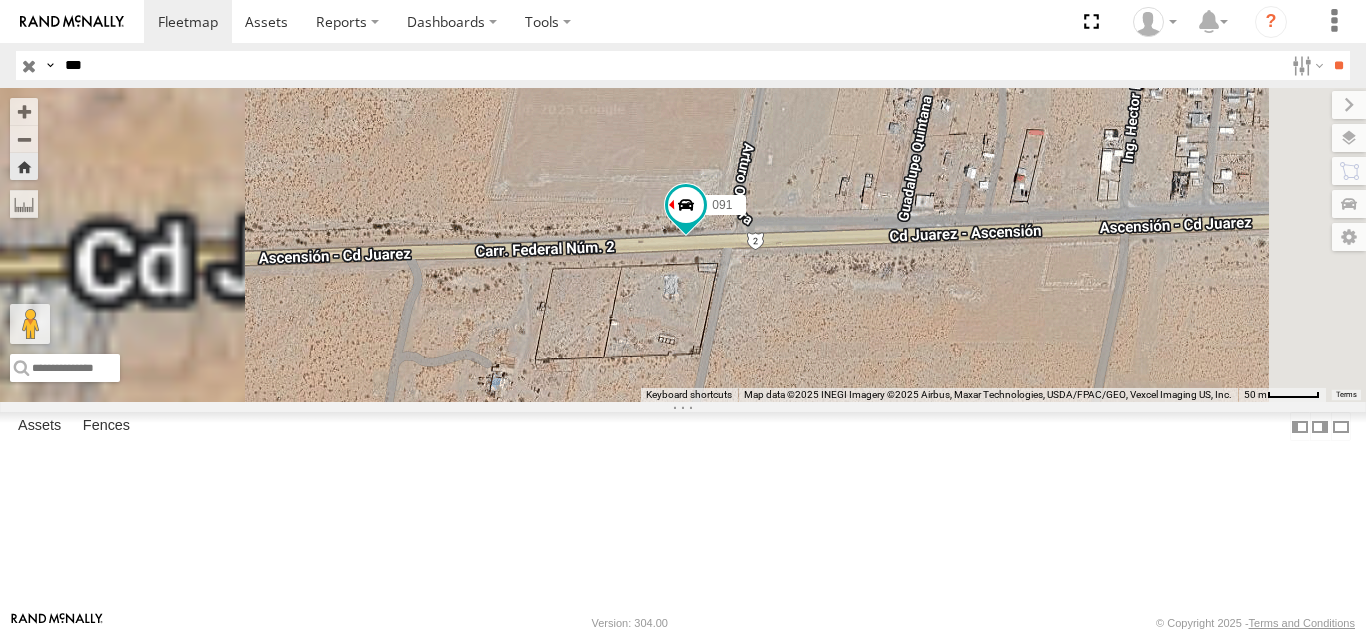 click on "***" at bounding box center (670, 65) 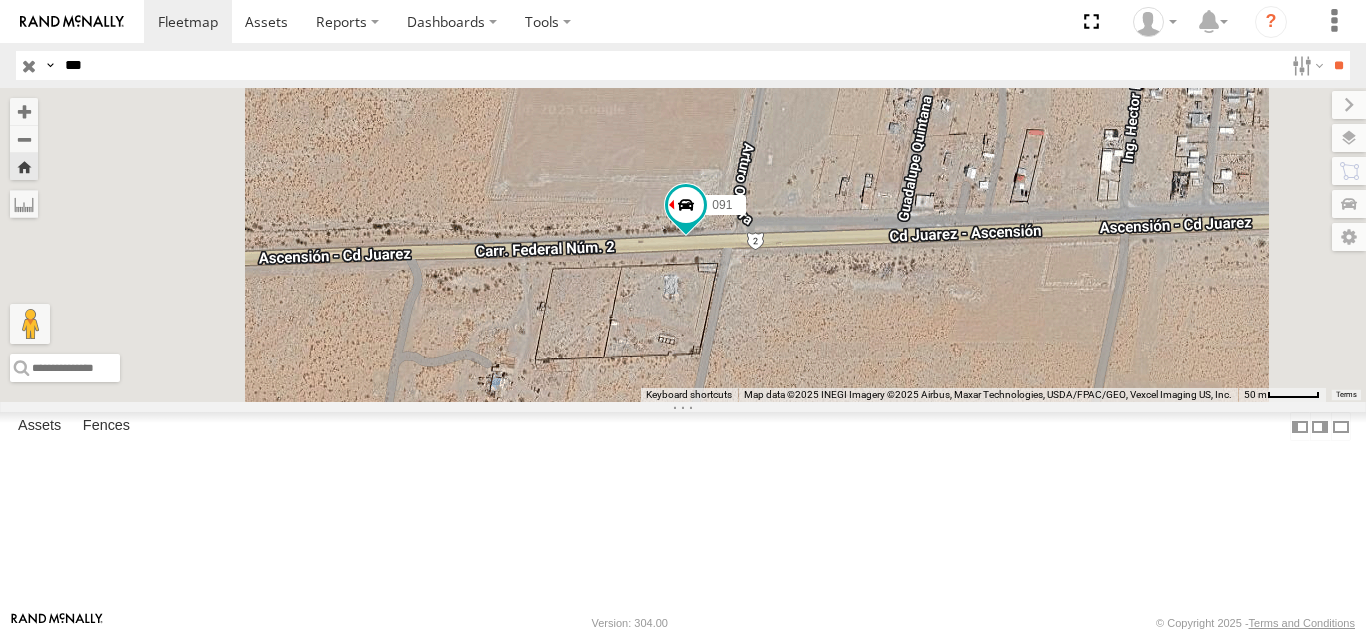 click on "***" at bounding box center [670, 65] 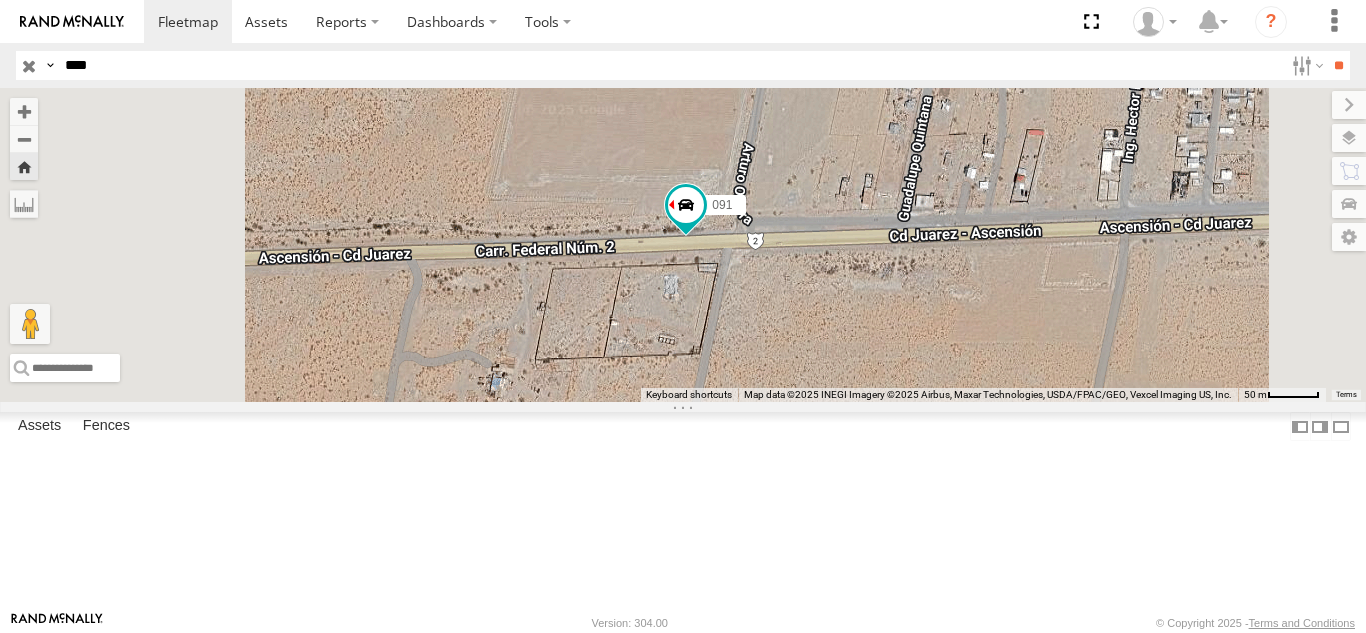 click on "**" at bounding box center (1338, 65) 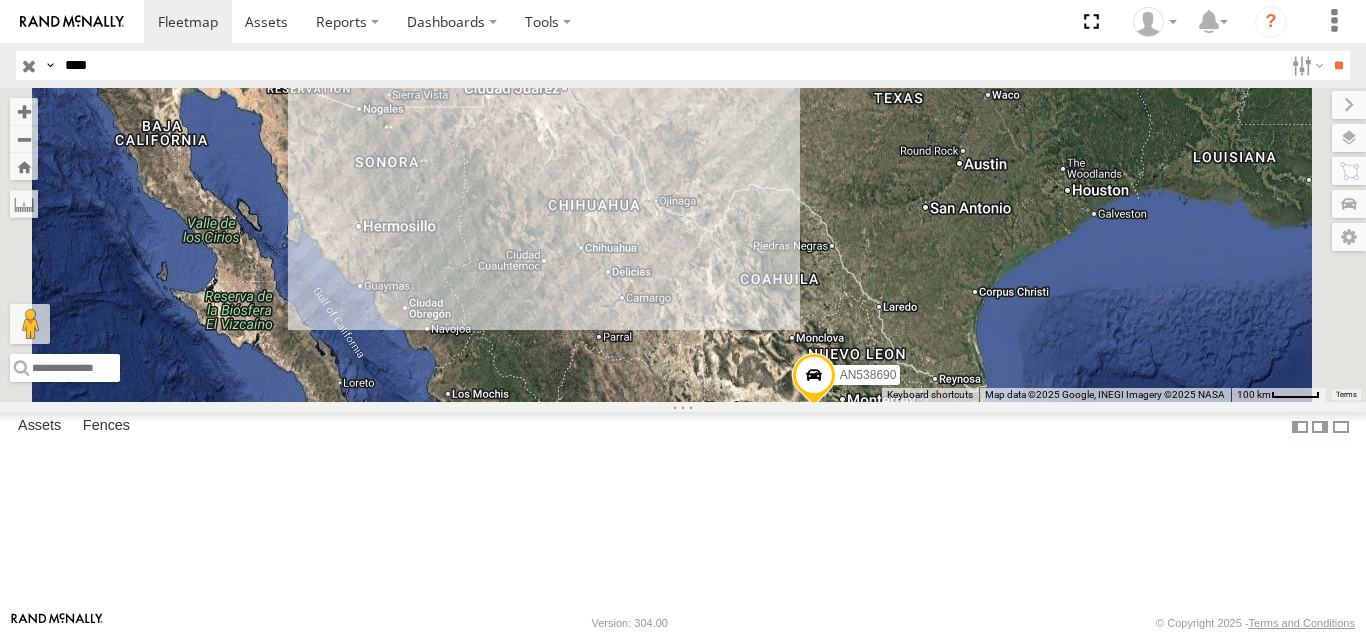 click on "8690" at bounding box center [0, 0] 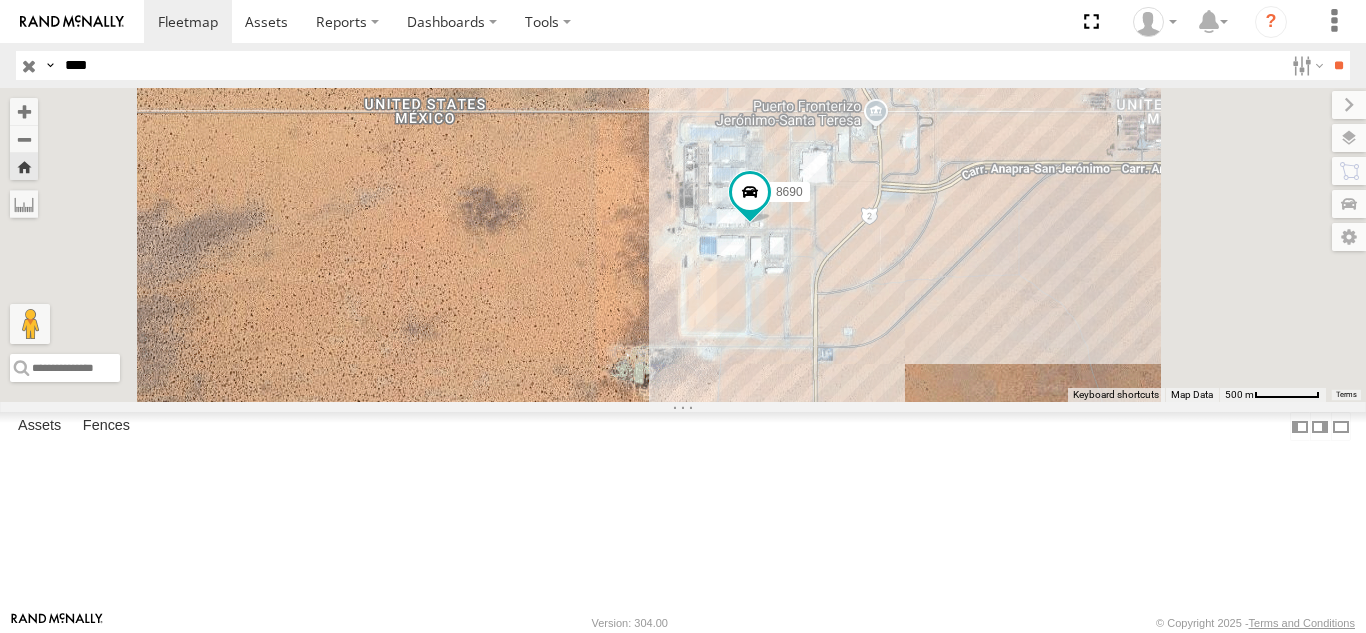click on "****" at bounding box center [670, 65] 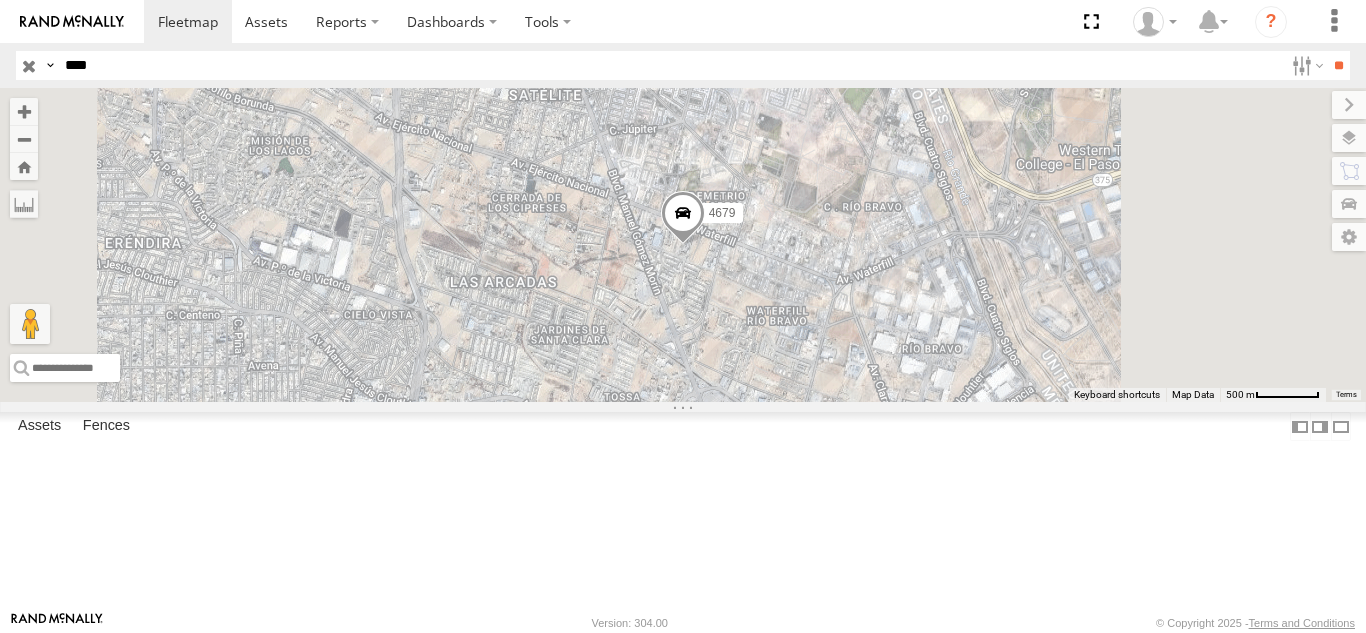 click on "4679" at bounding box center (0, 0) 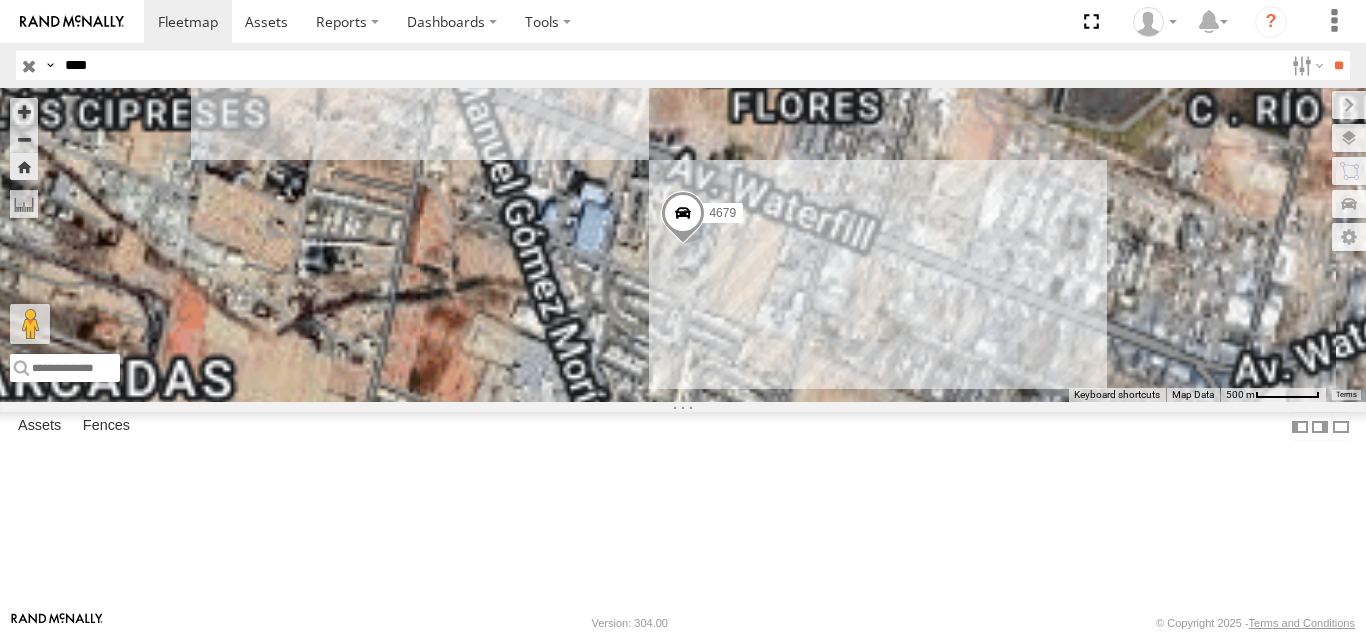 click on "****" at bounding box center (670, 65) 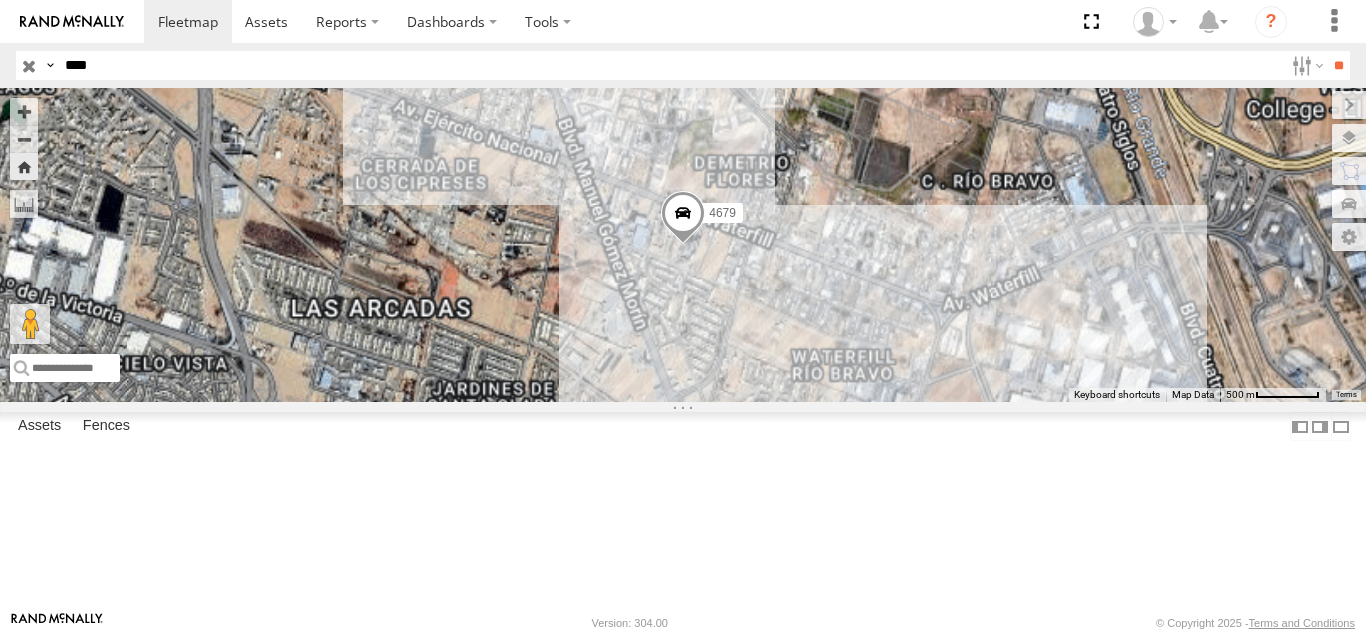 click on "****" at bounding box center [670, 65] 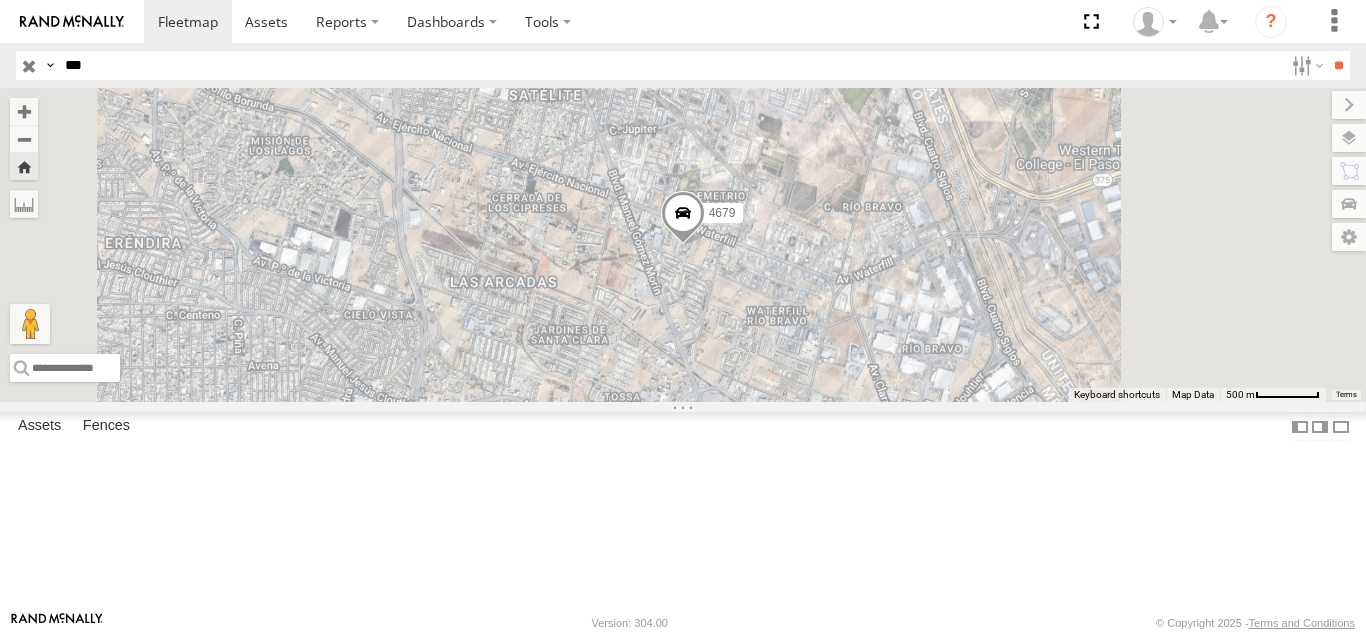 click on "**" at bounding box center [1338, 65] 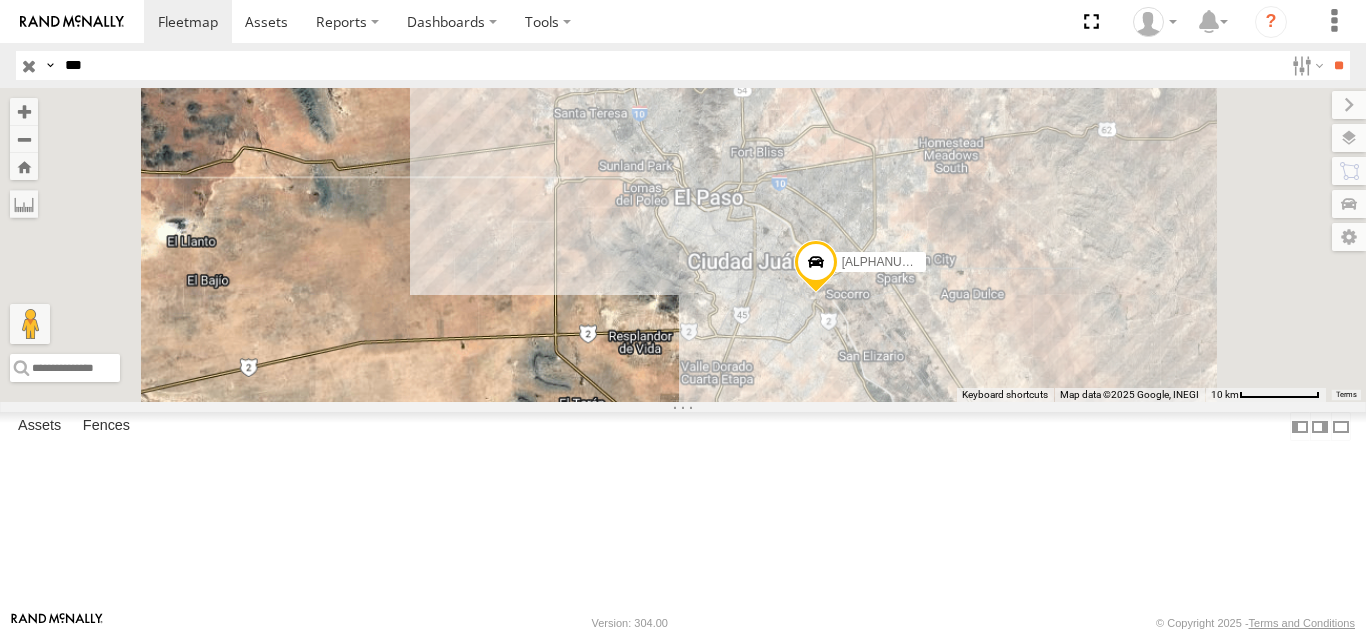 click on "091" at bounding box center (0, 0) 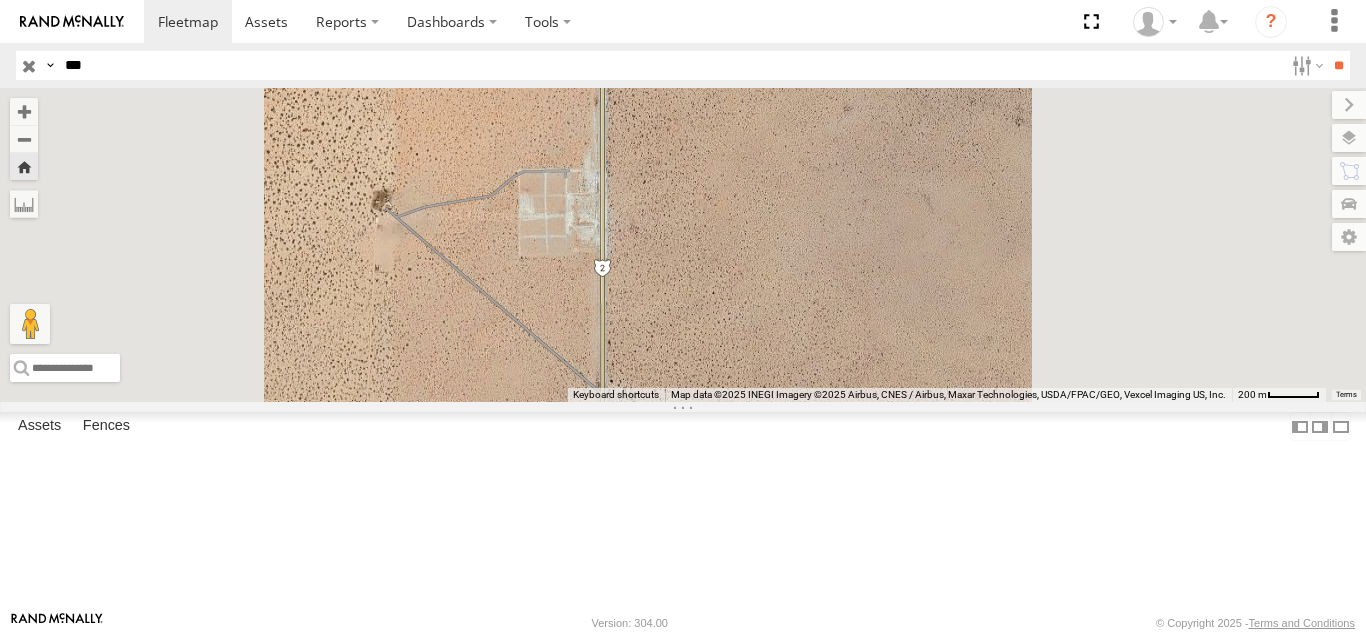click on "091" at bounding box center [0, 0] 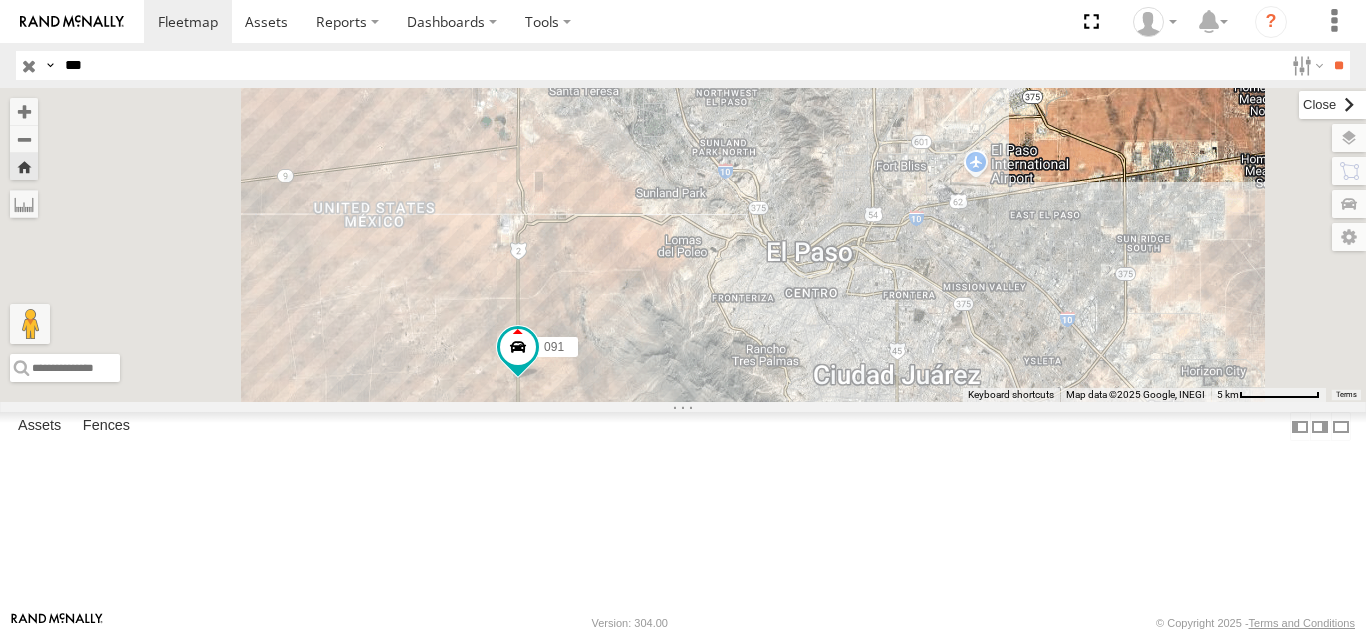 click at bounding box center [1332, 105] 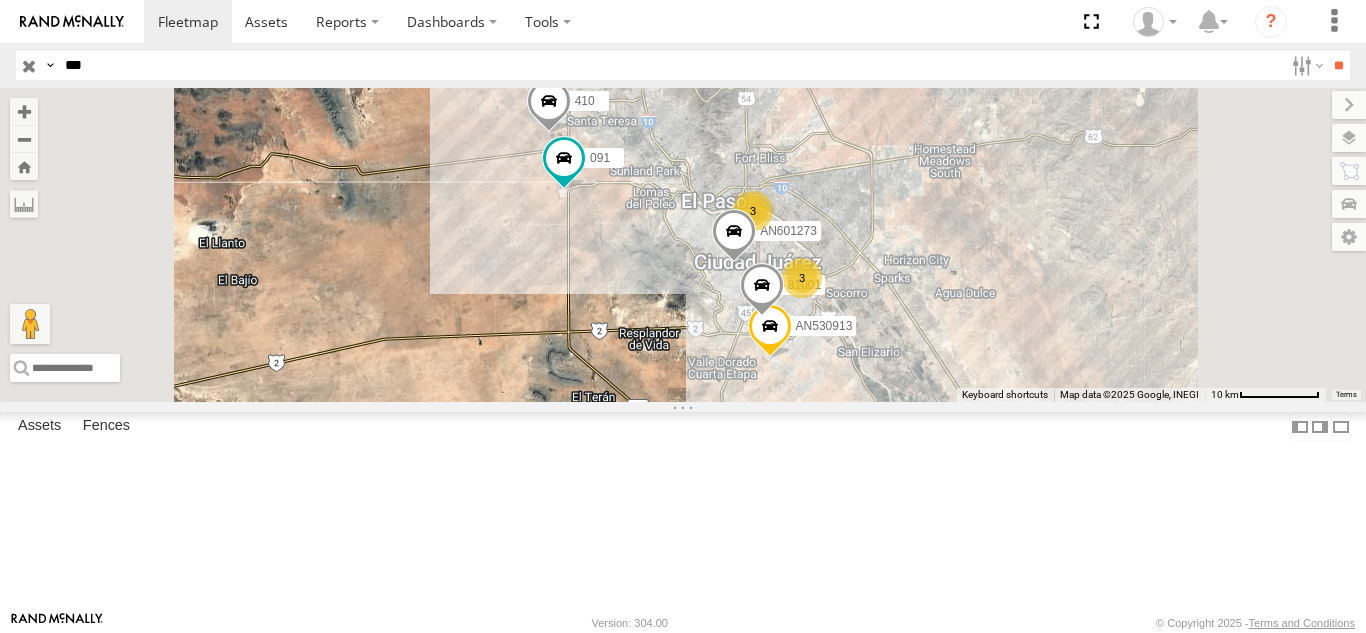click on "***" at bounding box center [670, 65] 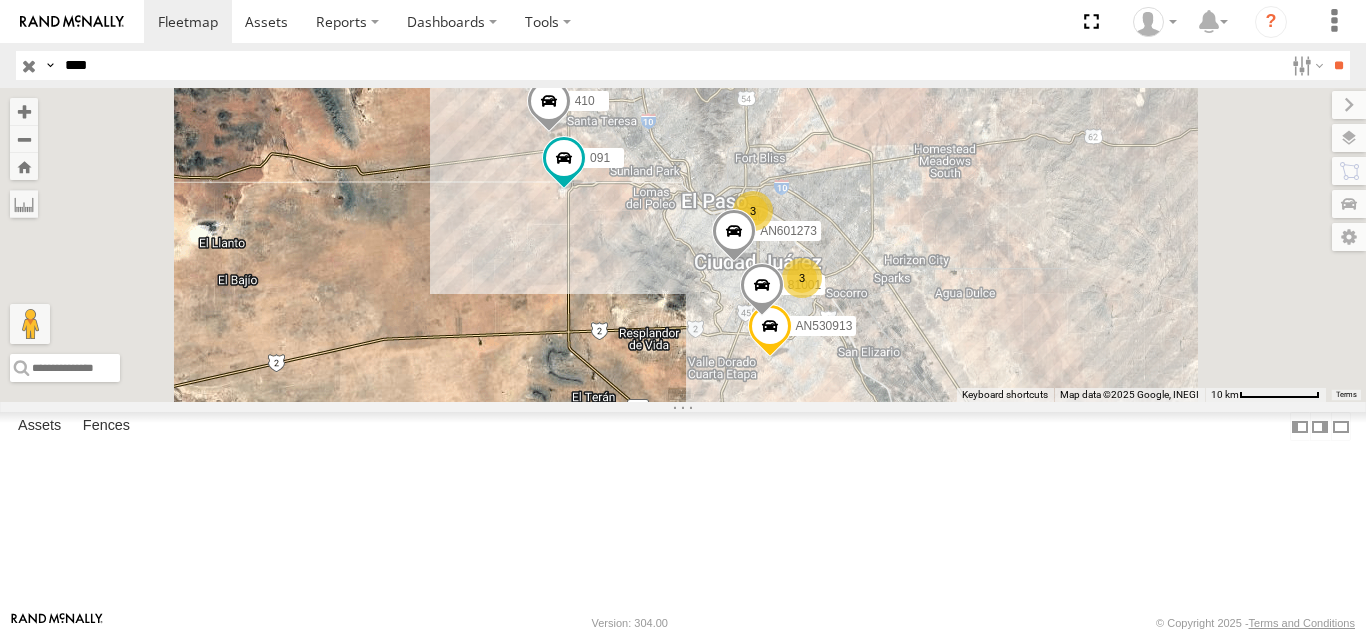 click on "**" at bounding box center [1338, 65] 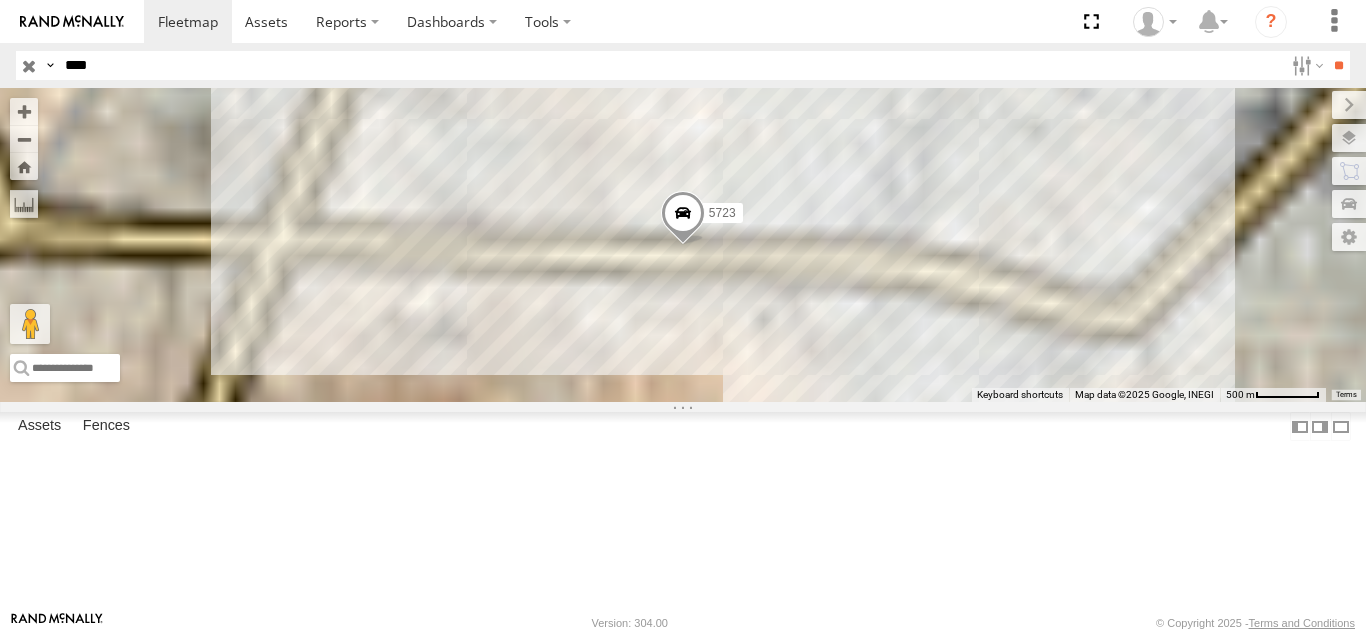 click on "FOXCONN" at bounding box center (0, 0) 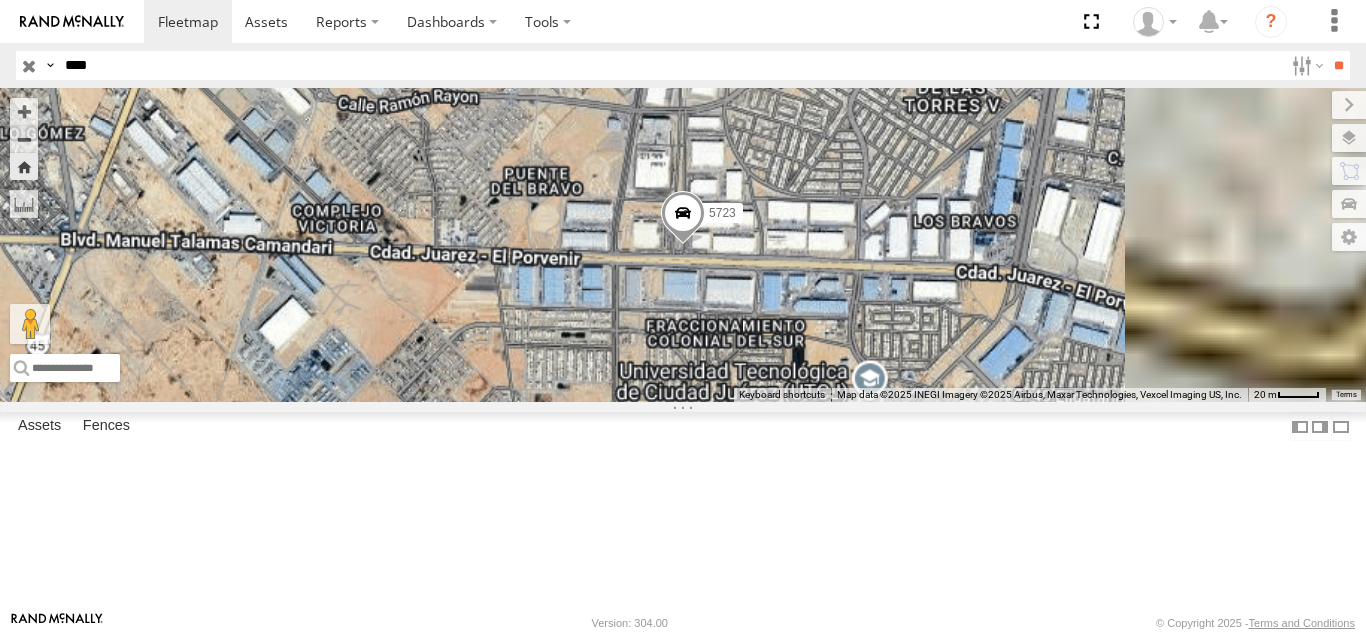 click on "****" at bounding box center (670, 65) 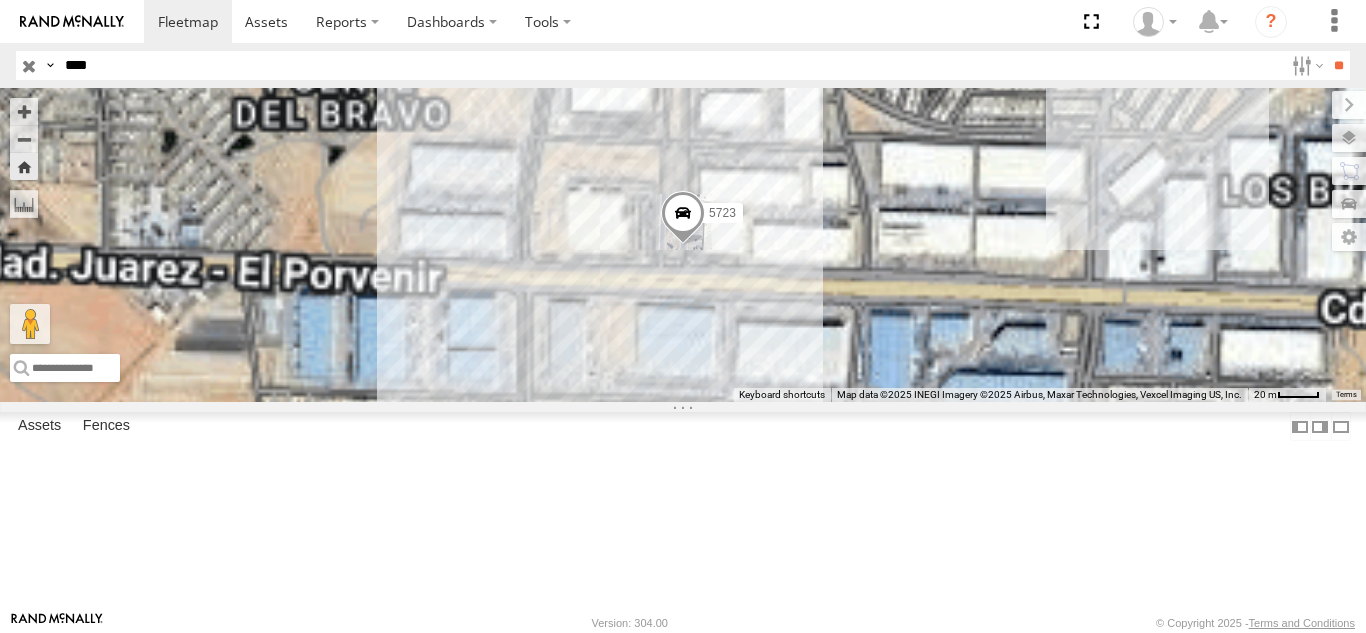 click on "****" at bounding box center [670, 65] 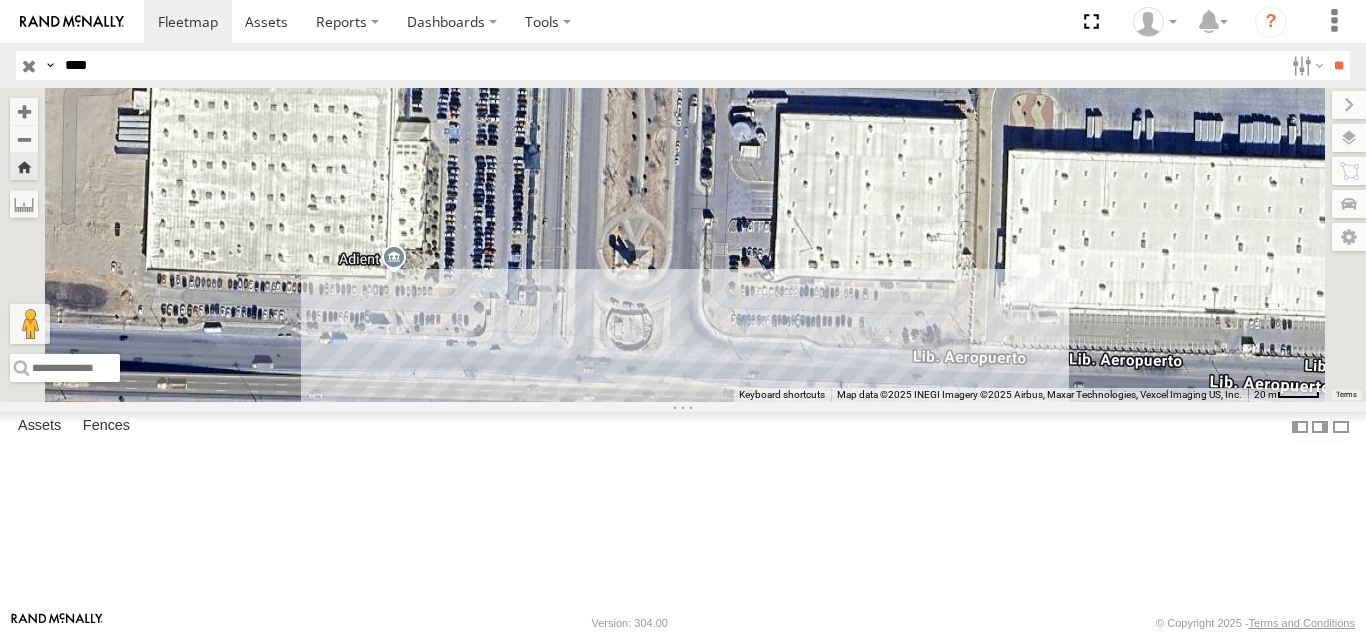 click on "**" at bounding box center [1338, 65] 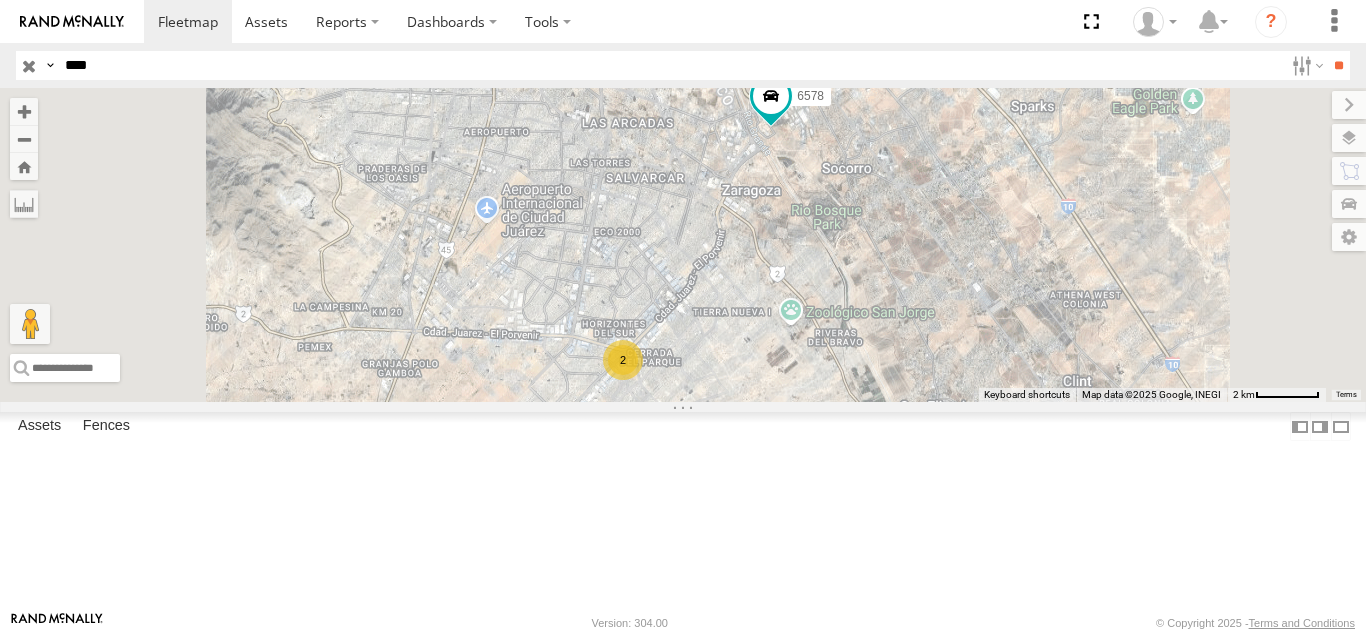 click on "7937" at bounding box center (0, 0) 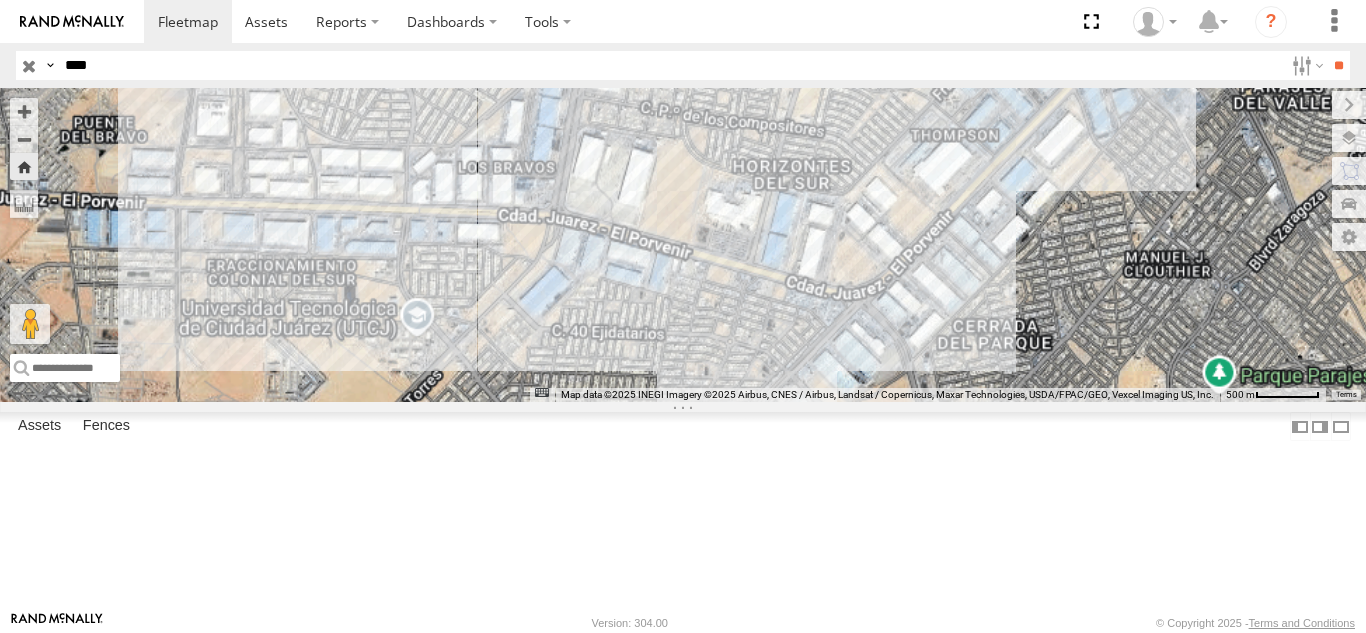 click on "****" at bounding box center [670, 65] 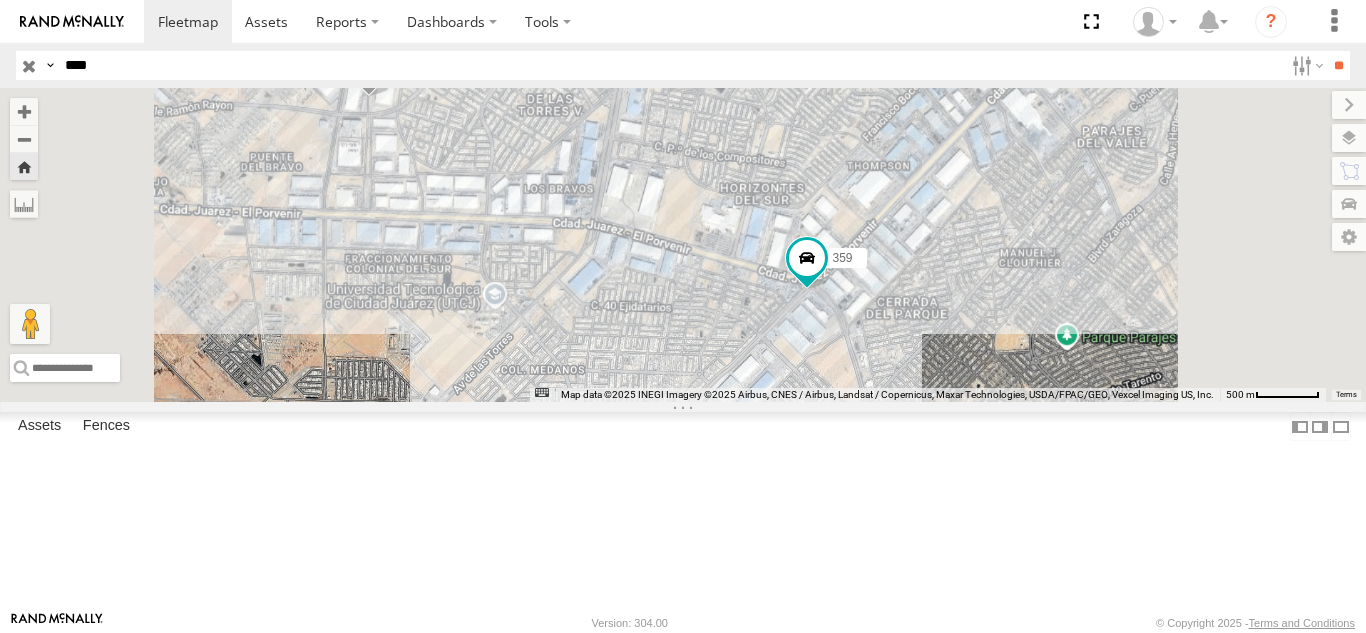 click on "****" at bounding box center (670, 65) 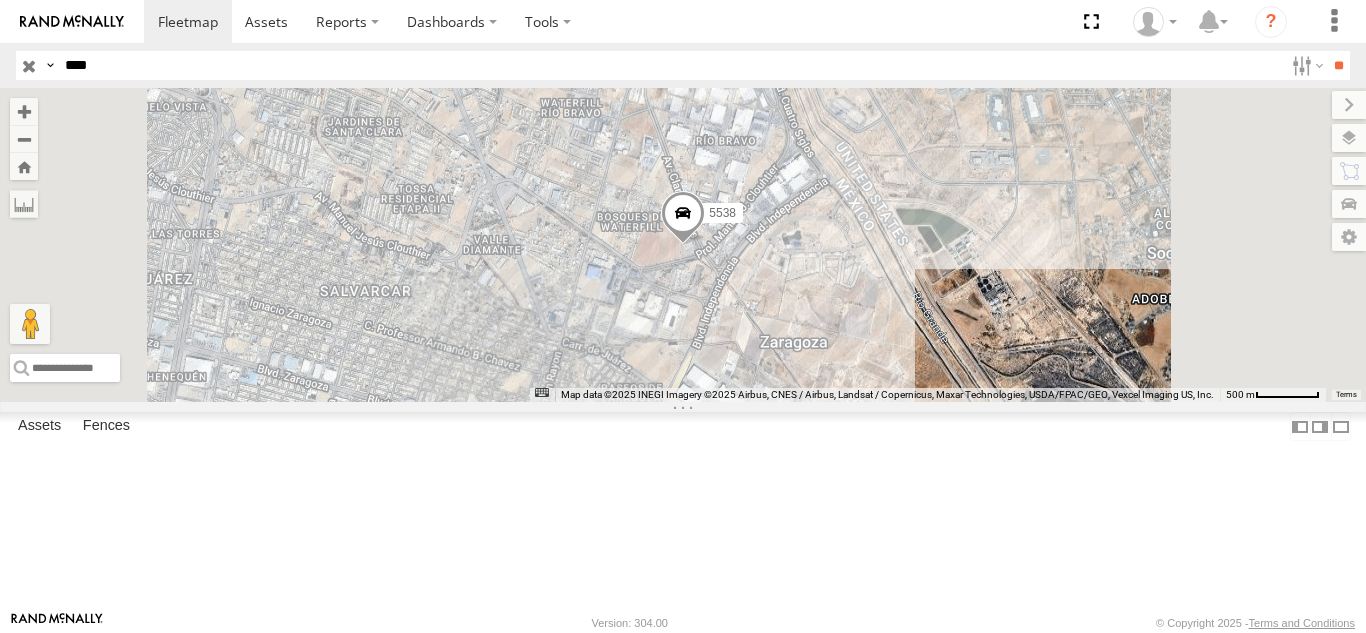 click on "FOXCONN" at bounding box center (0, 0) 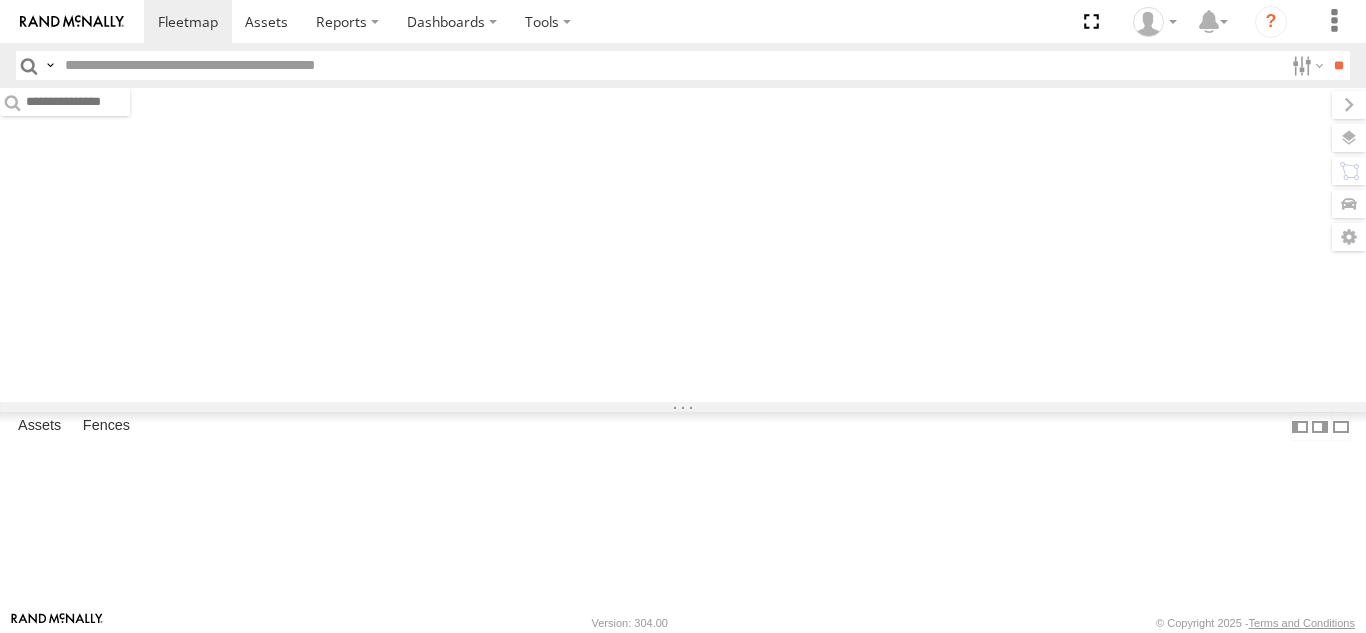 scroll, scrollTop: 0, scrollLeft: 0, axis: both 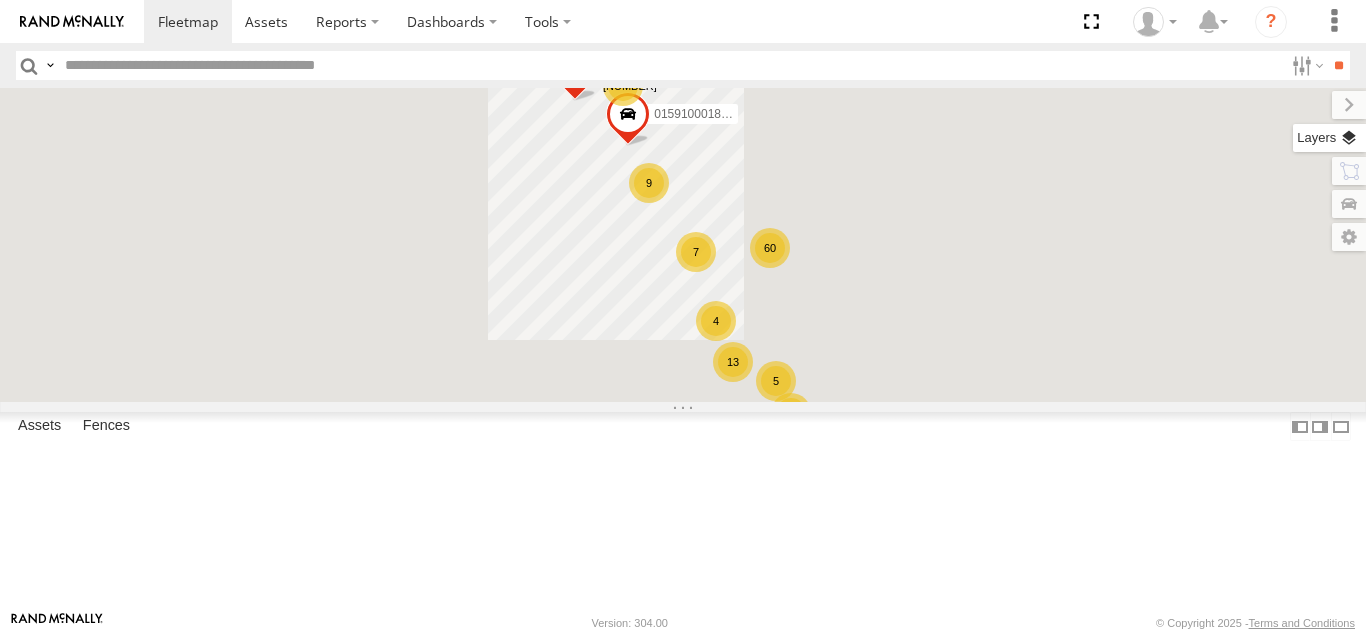 click at bounding box center [1329, 138] 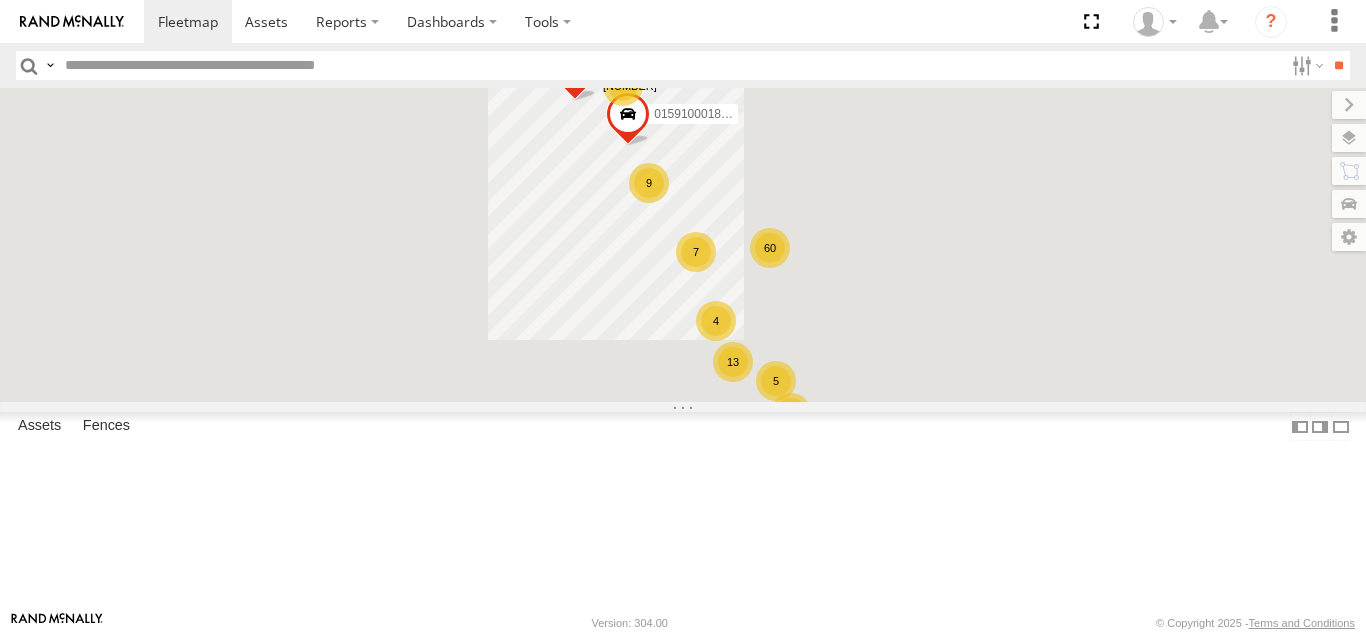 click on "Basemaps
Roadmap
Terrain
Satellite
Night" at bounding box center (0, 0) 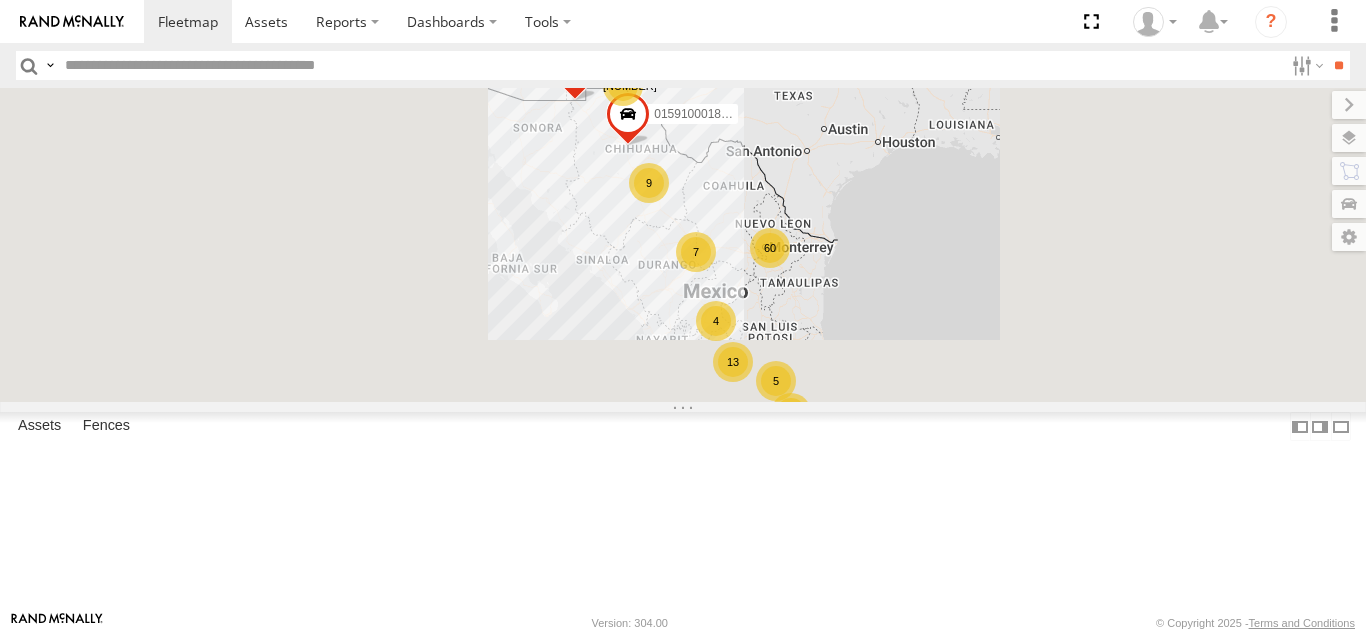 click on "Satellite + Roadmap" at bounding box center [0, 0] 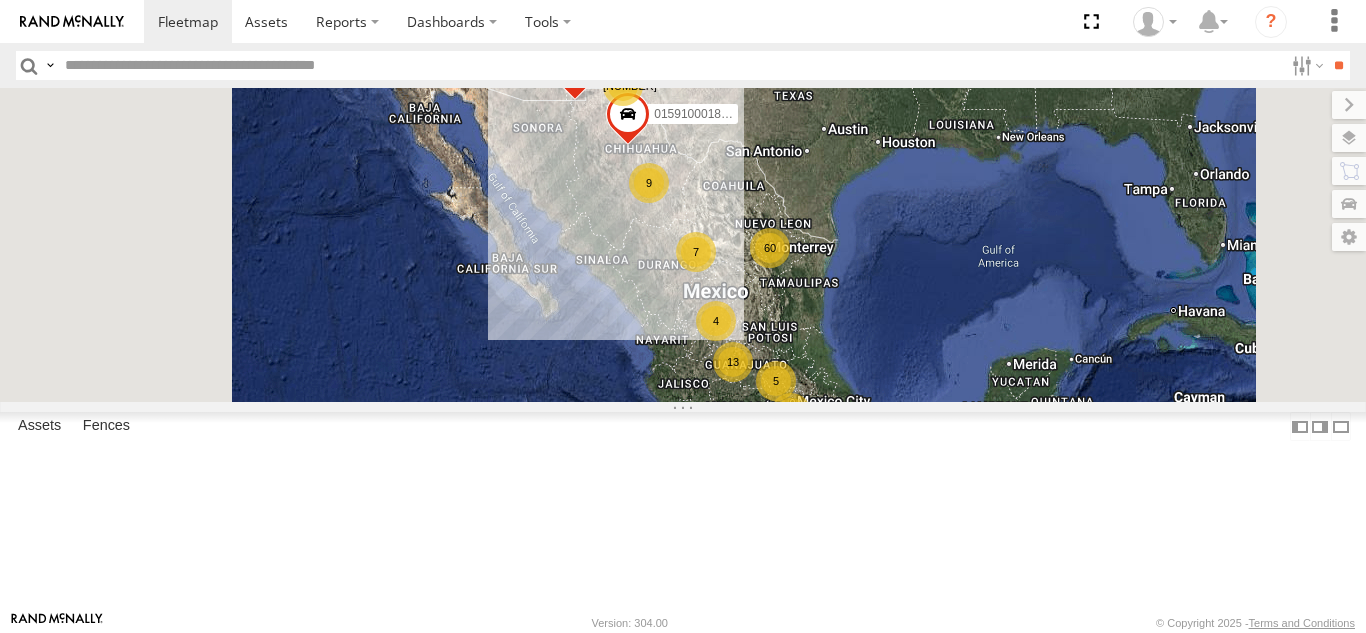 click on "Basemaps" at bounding box center (0, 0) 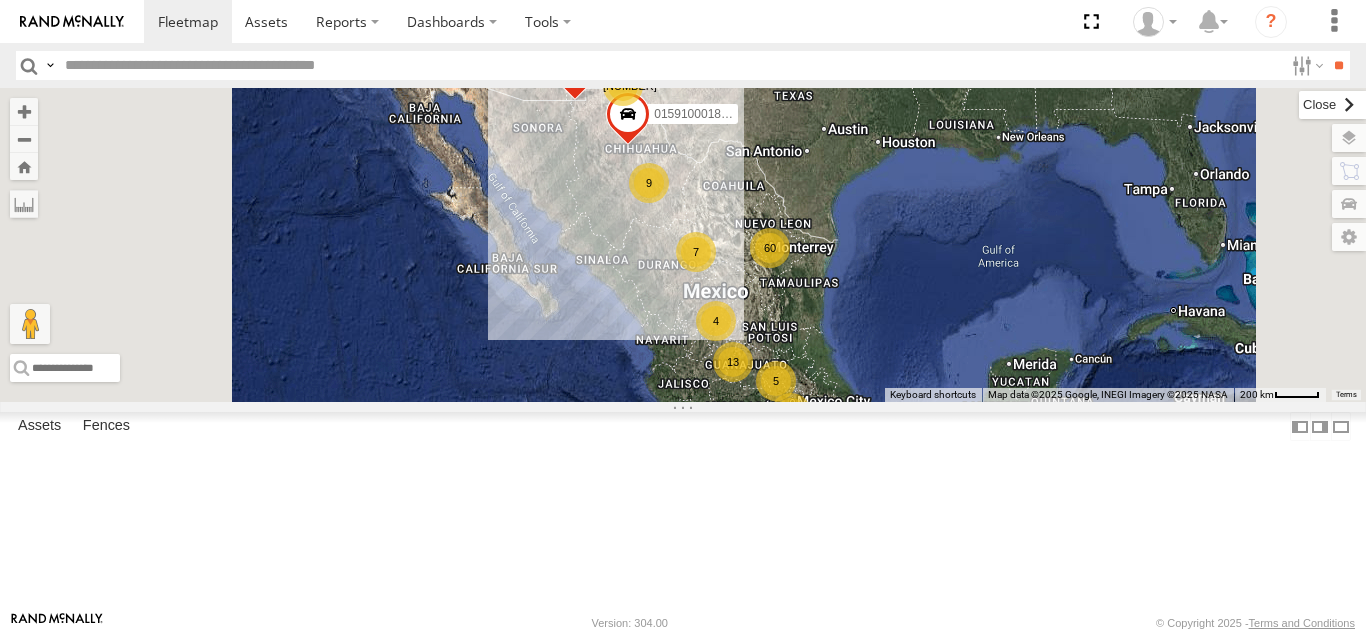 click at bounding box center [1332, 105] 